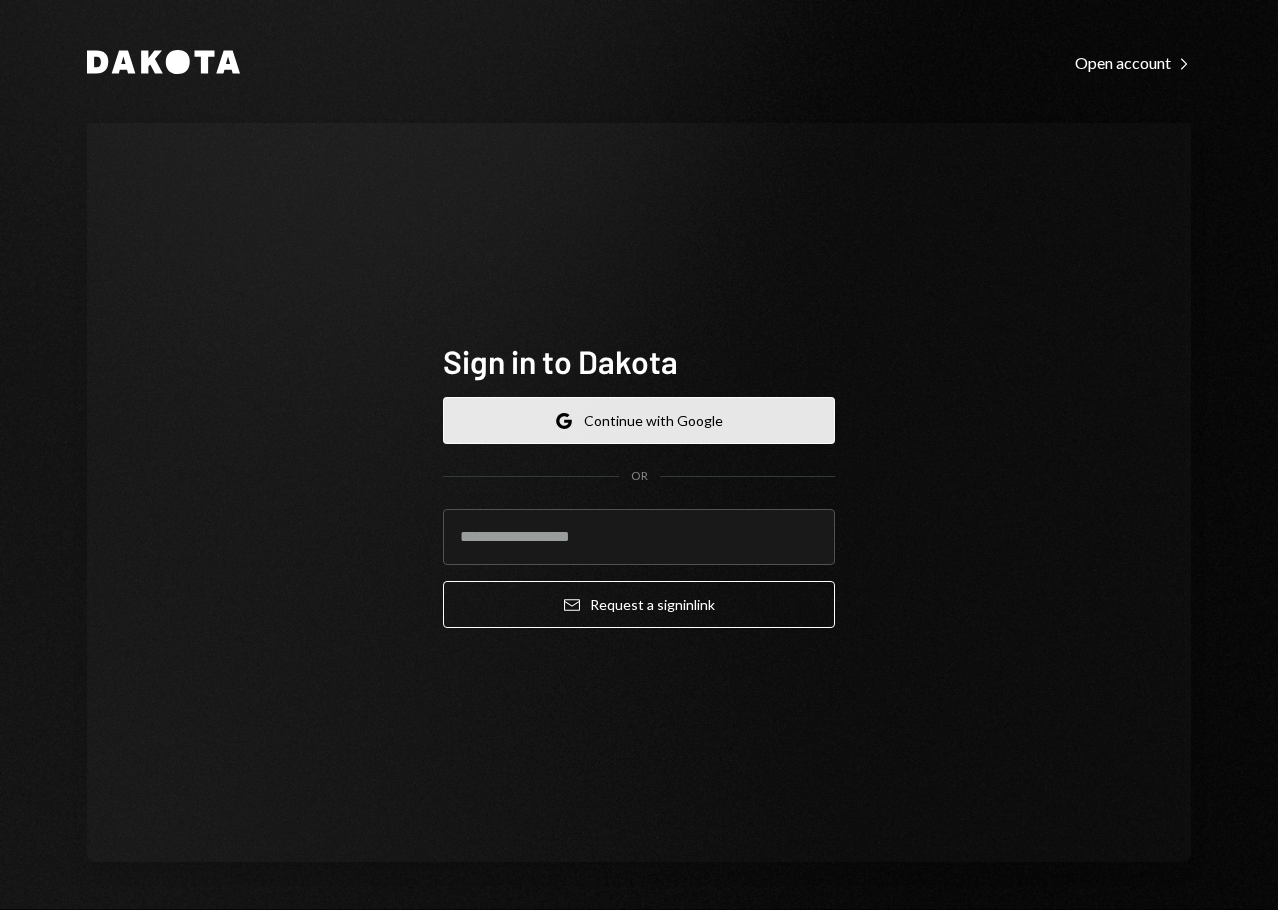 scroll, scrollTop: 0, scrollLeft: 0, axis: both 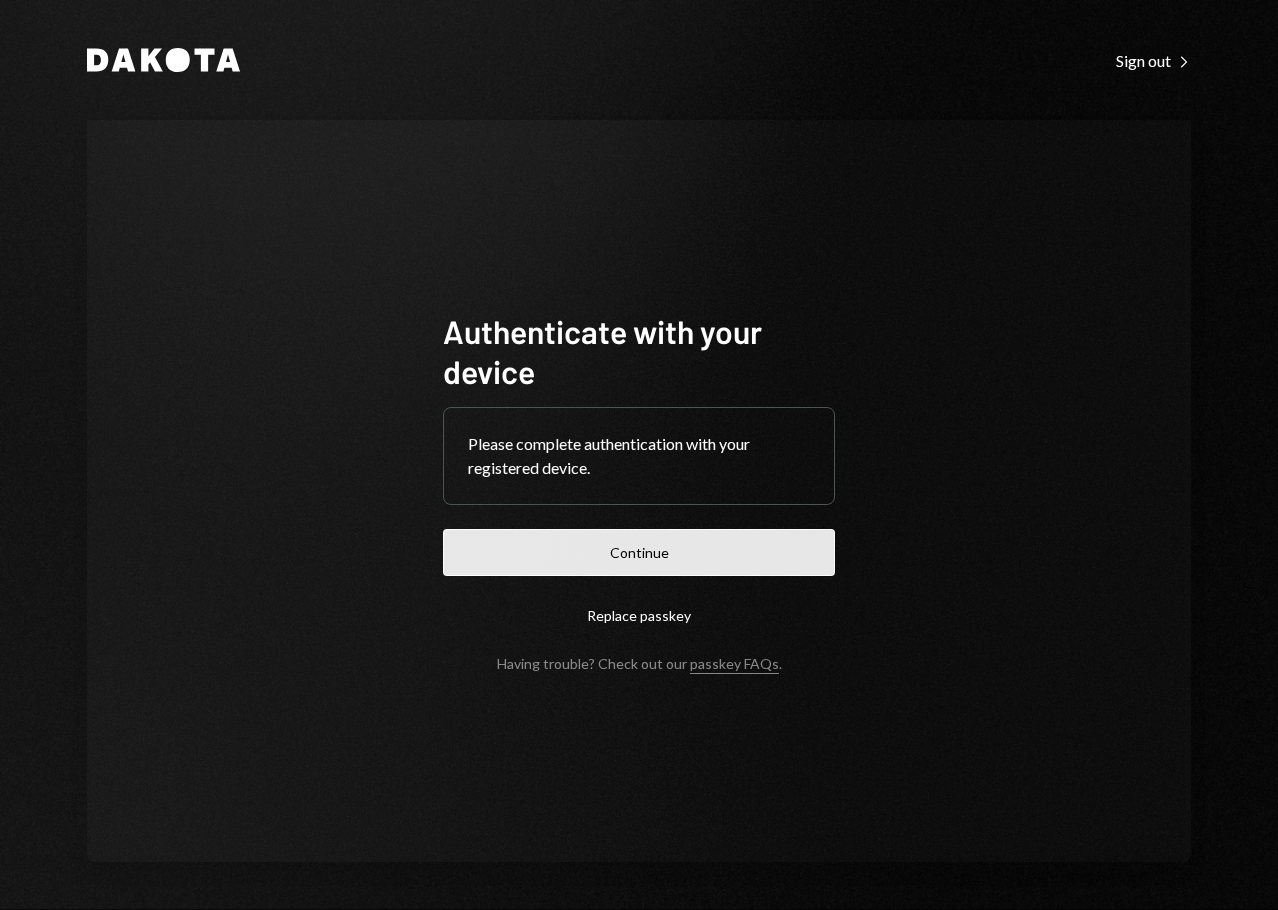 click on "Continue" at bounding box center [639, 552] 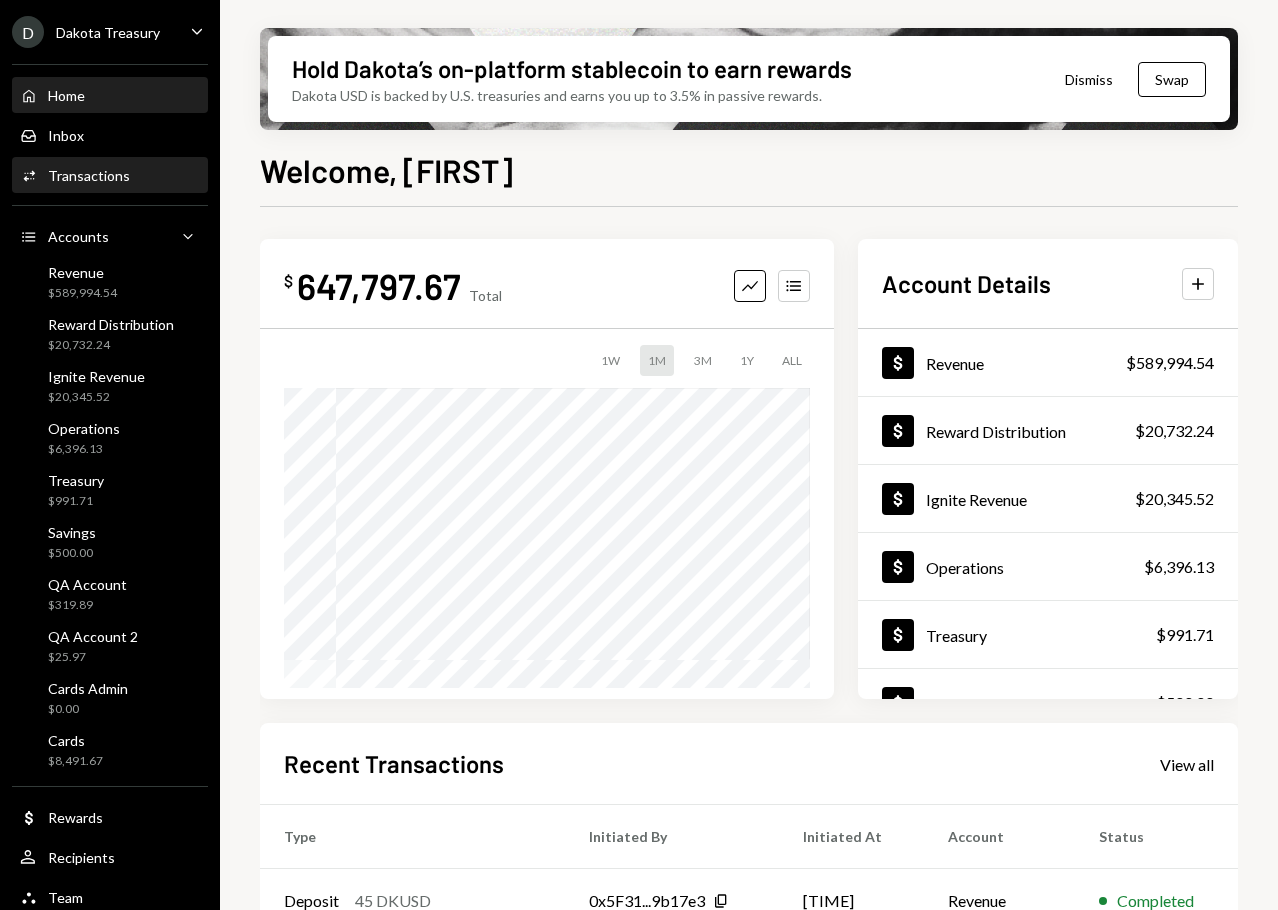 click on "Activities Transactions" at bounding box center (110, 176) 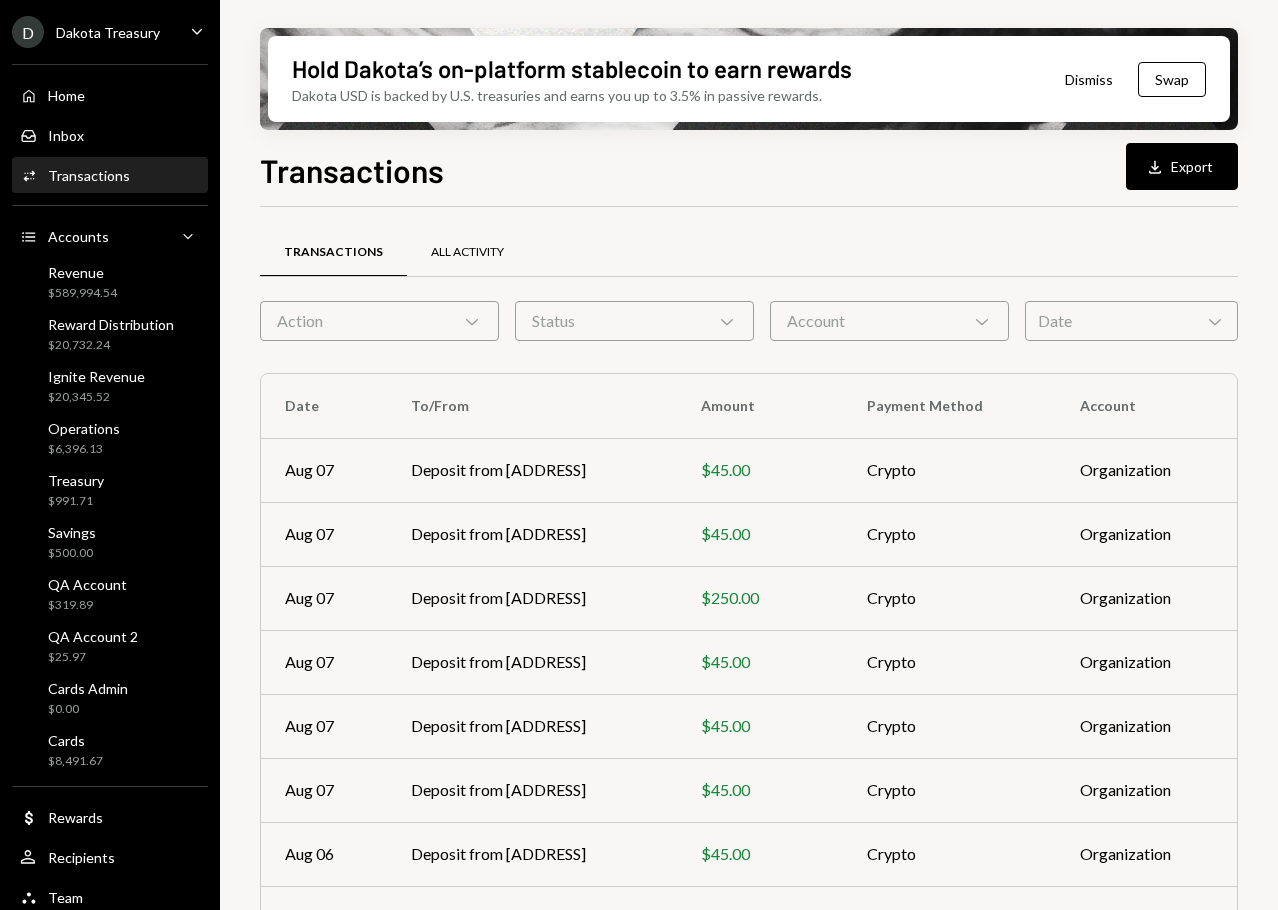 click on "All Activity" at bounding box center (467, 252) 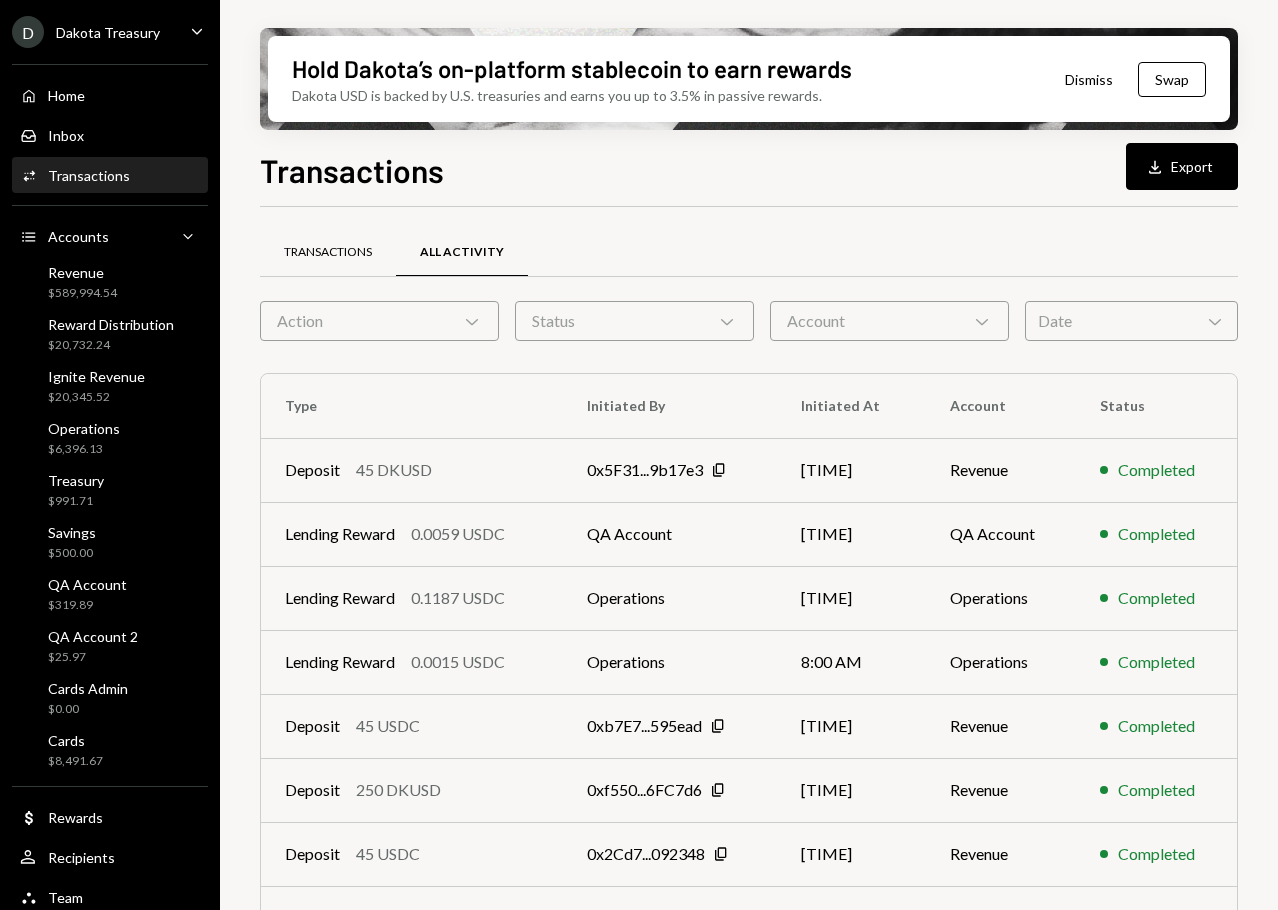 click on "Transactions" at bounding box center [328, 252] 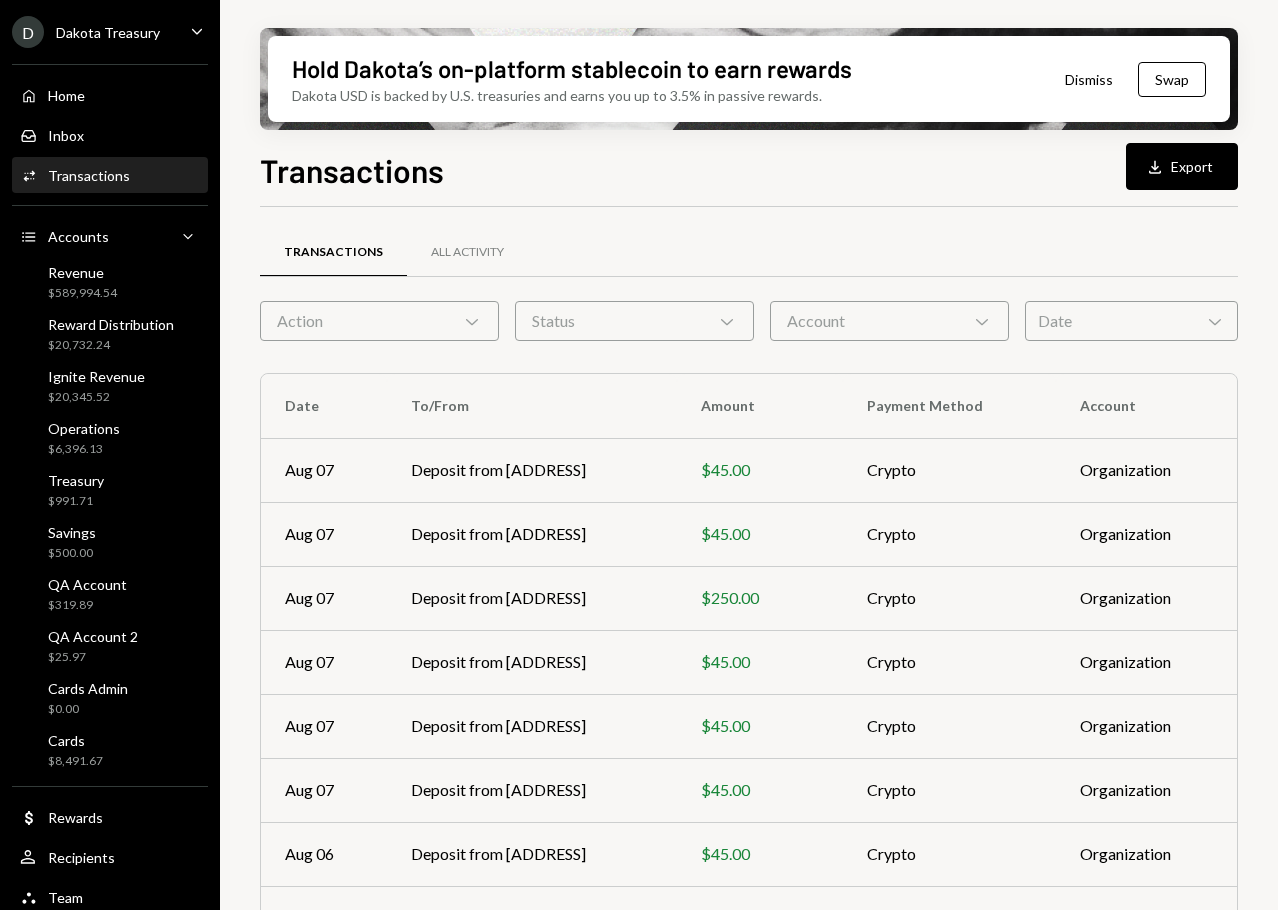 click on "Account Chevron Down" at bounding box center (889, 321) 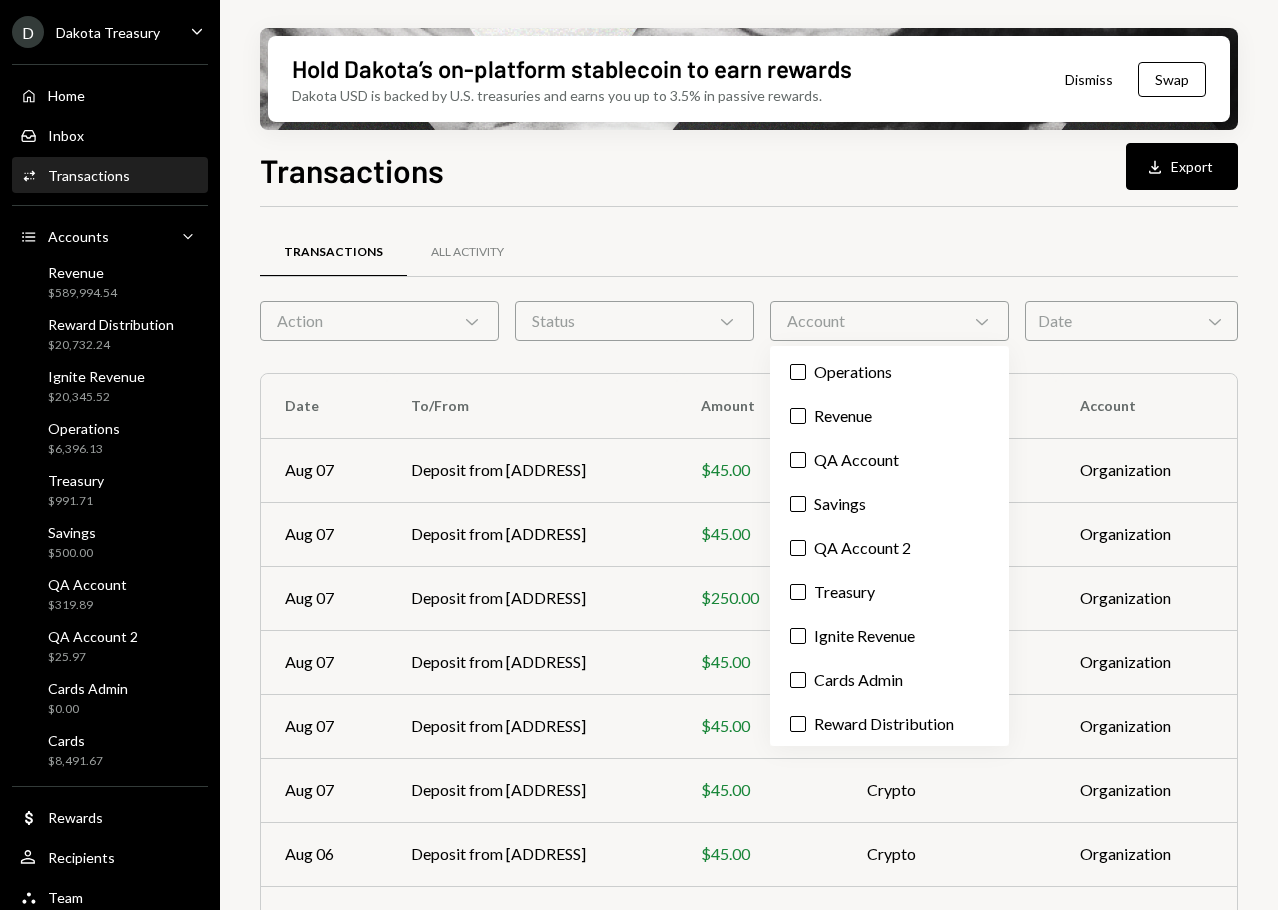 click on "Date Chevron Down" at bounding box center (1131, 321) 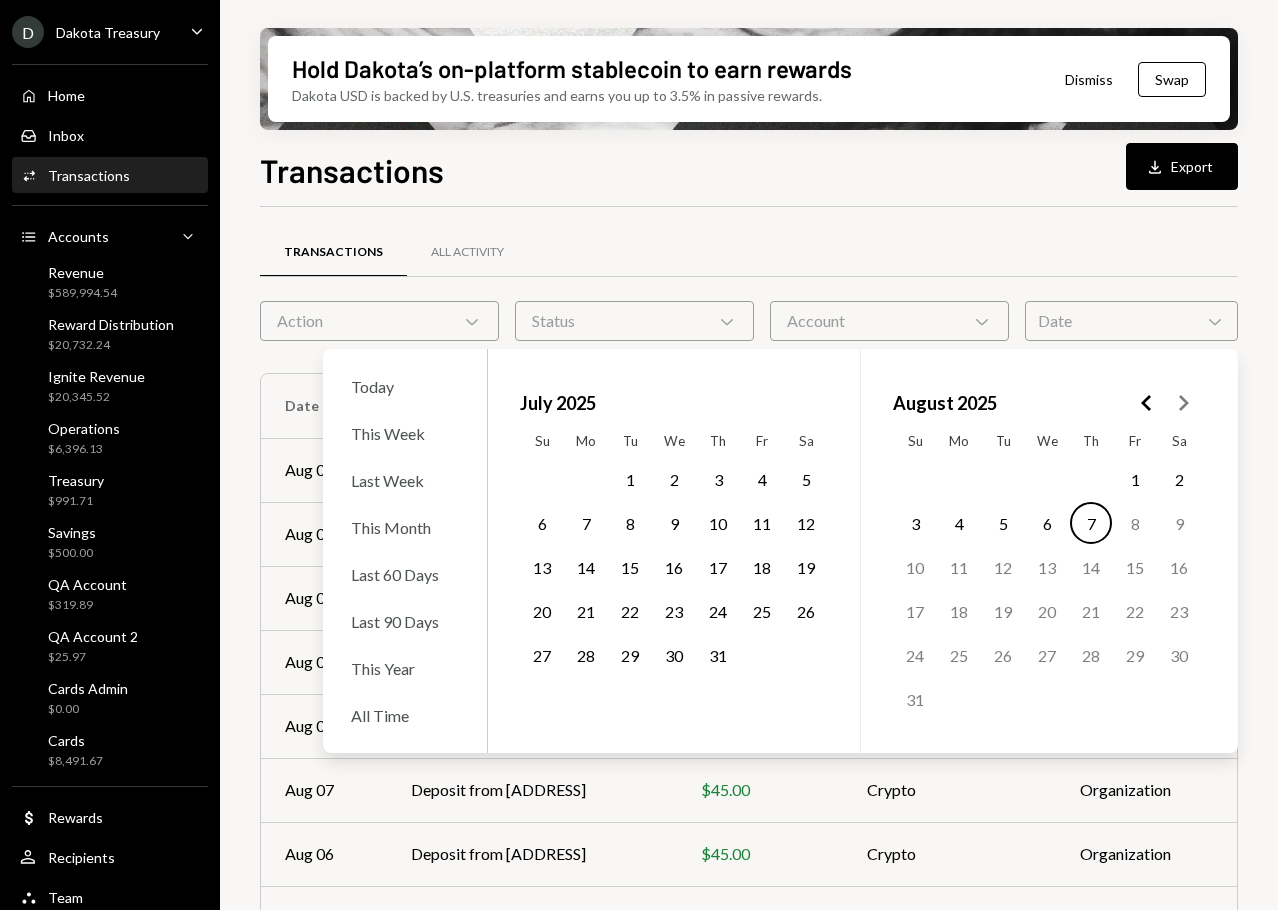 click on "1" at bounding box center [630, 479] 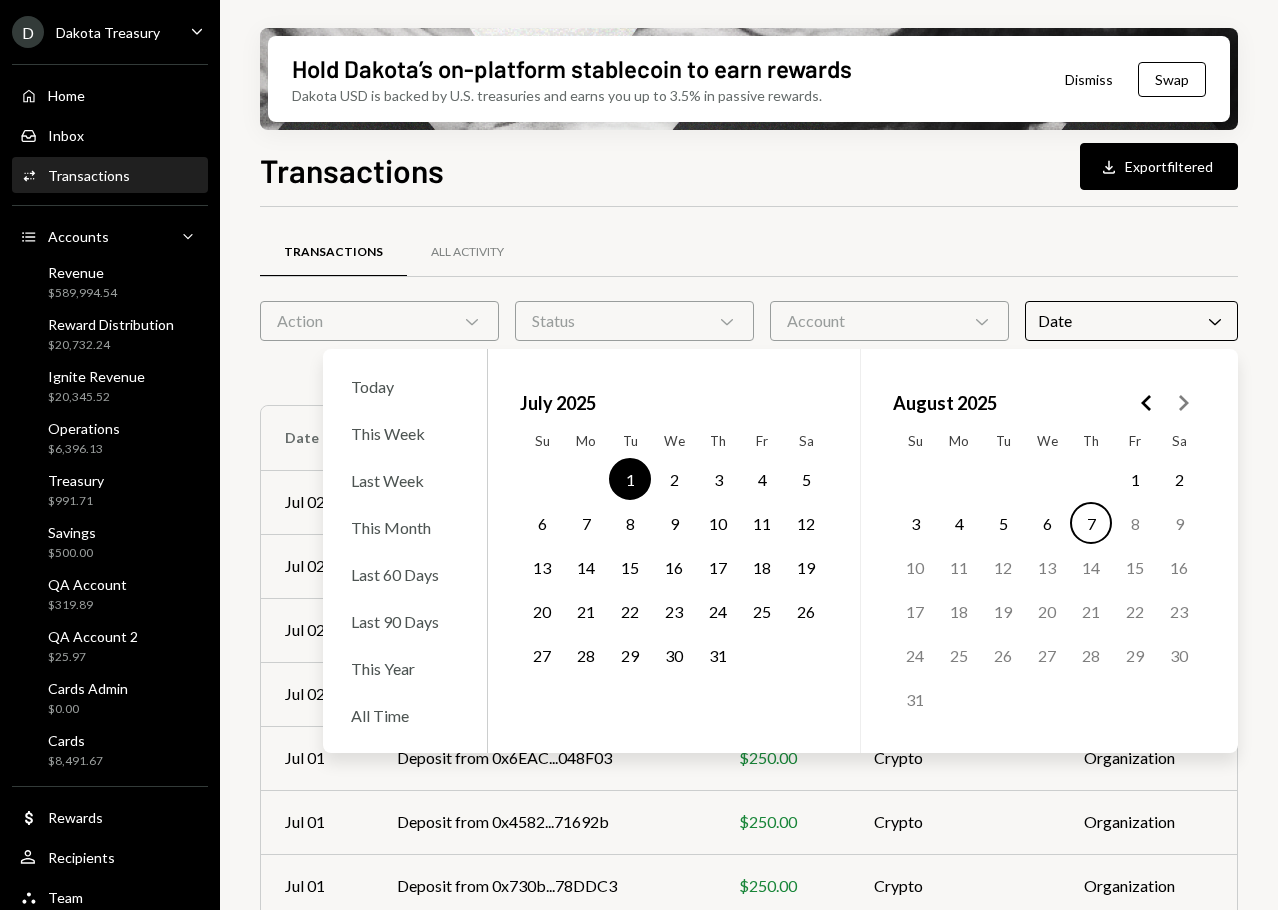 click on "5" at bounding box center [806, 479] 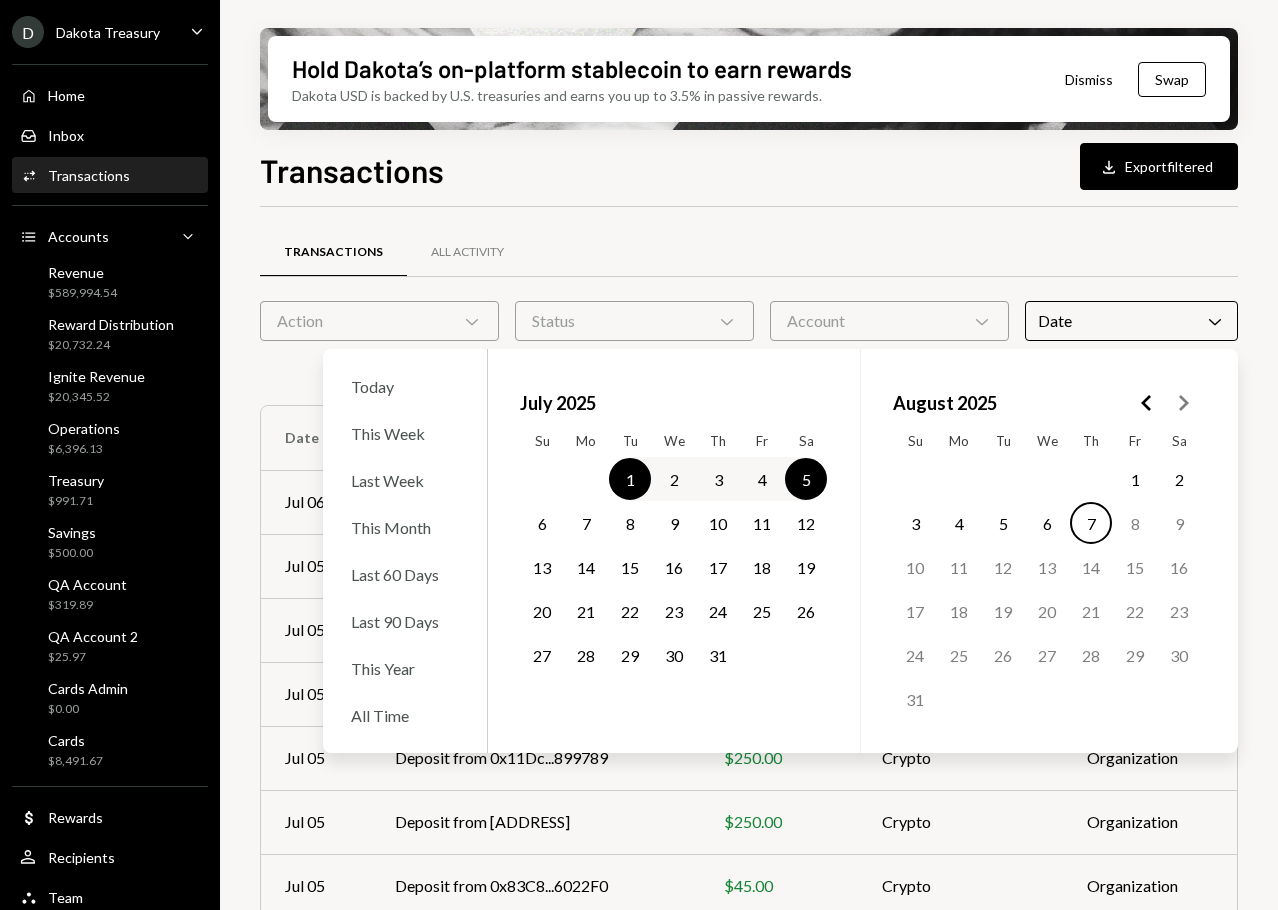 click on "Transactions All Activity" at bounding box center [749, 252] 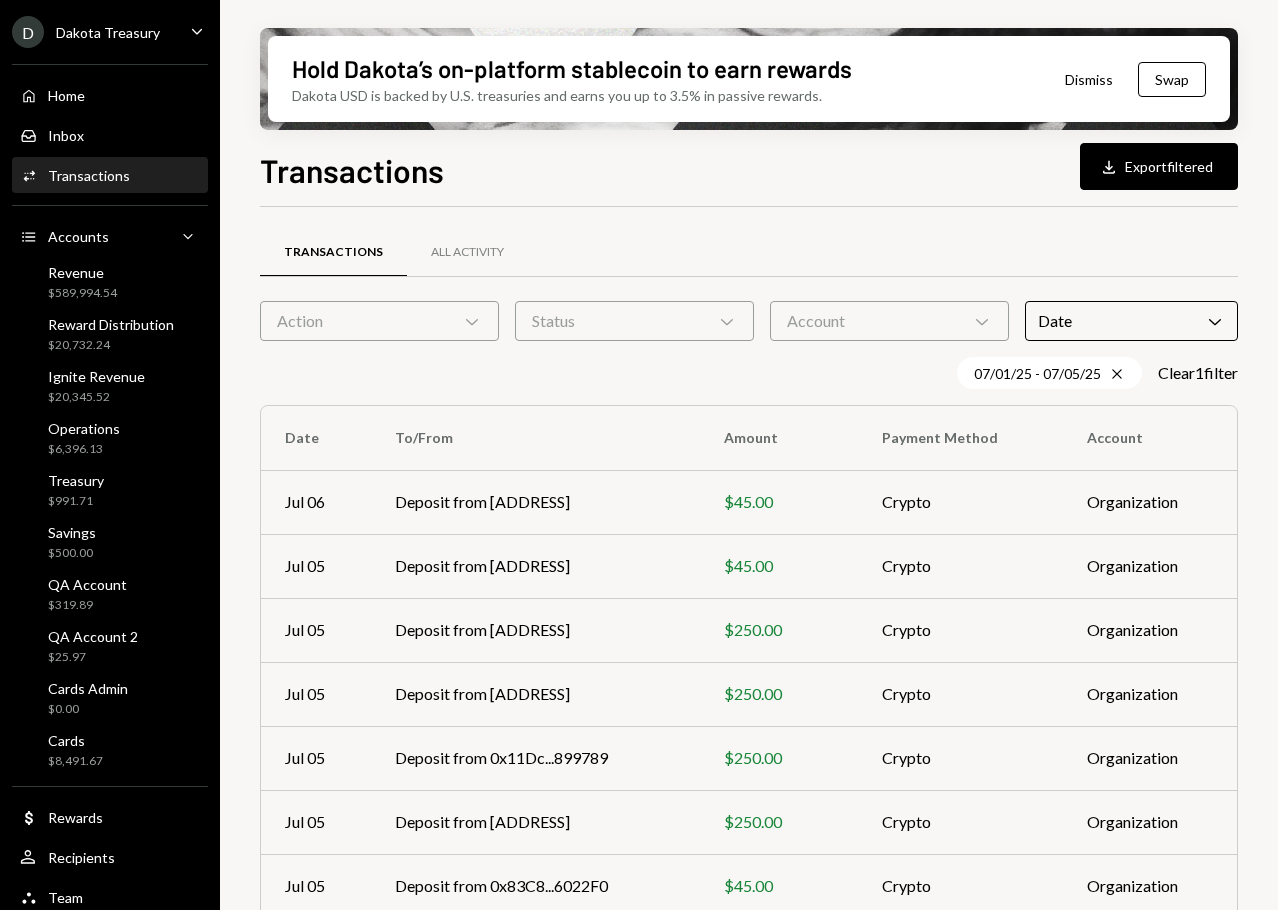 click on "Amount" at bounding box center [779, 438] 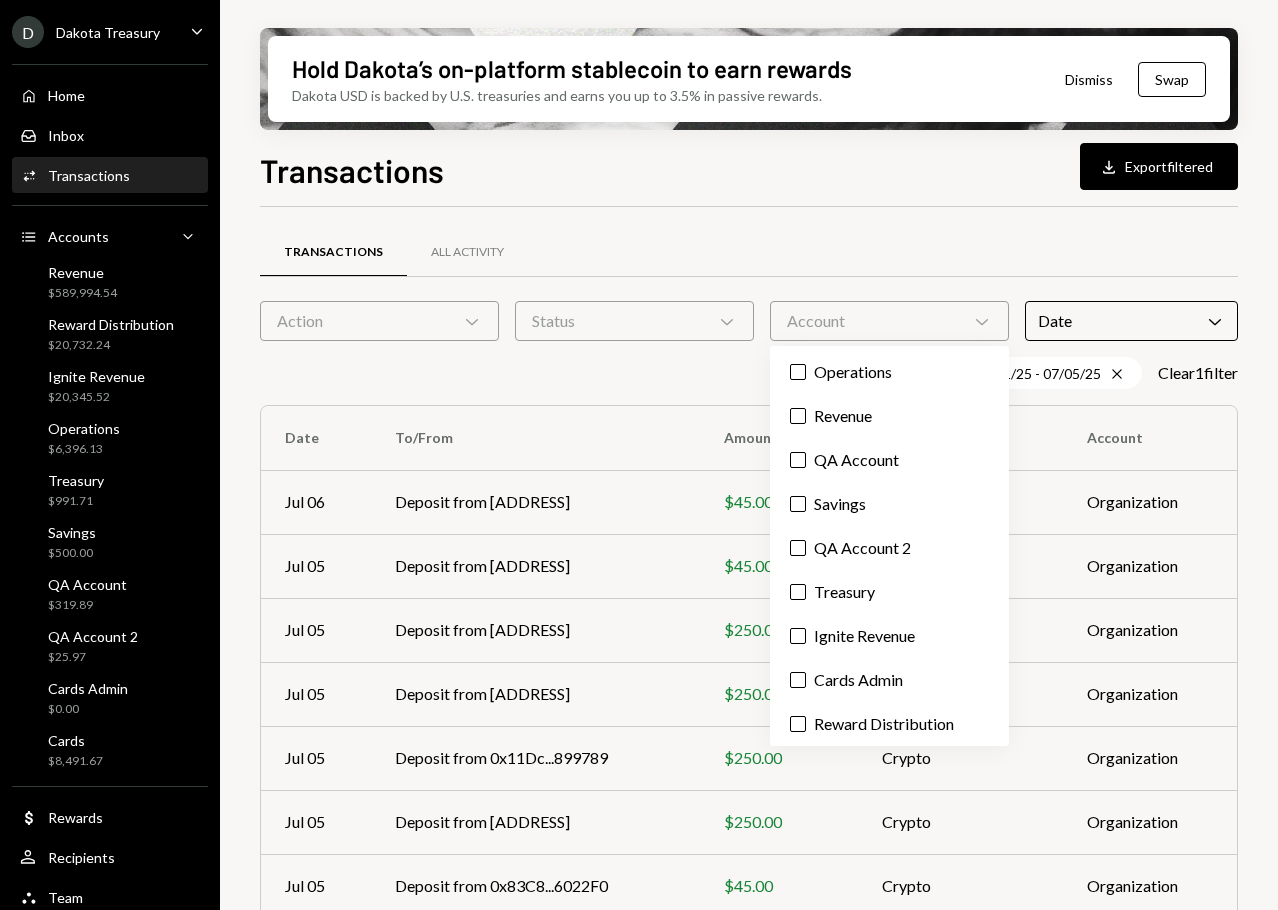 click on "Status Chevron Down" at bounding box center (634, 321) 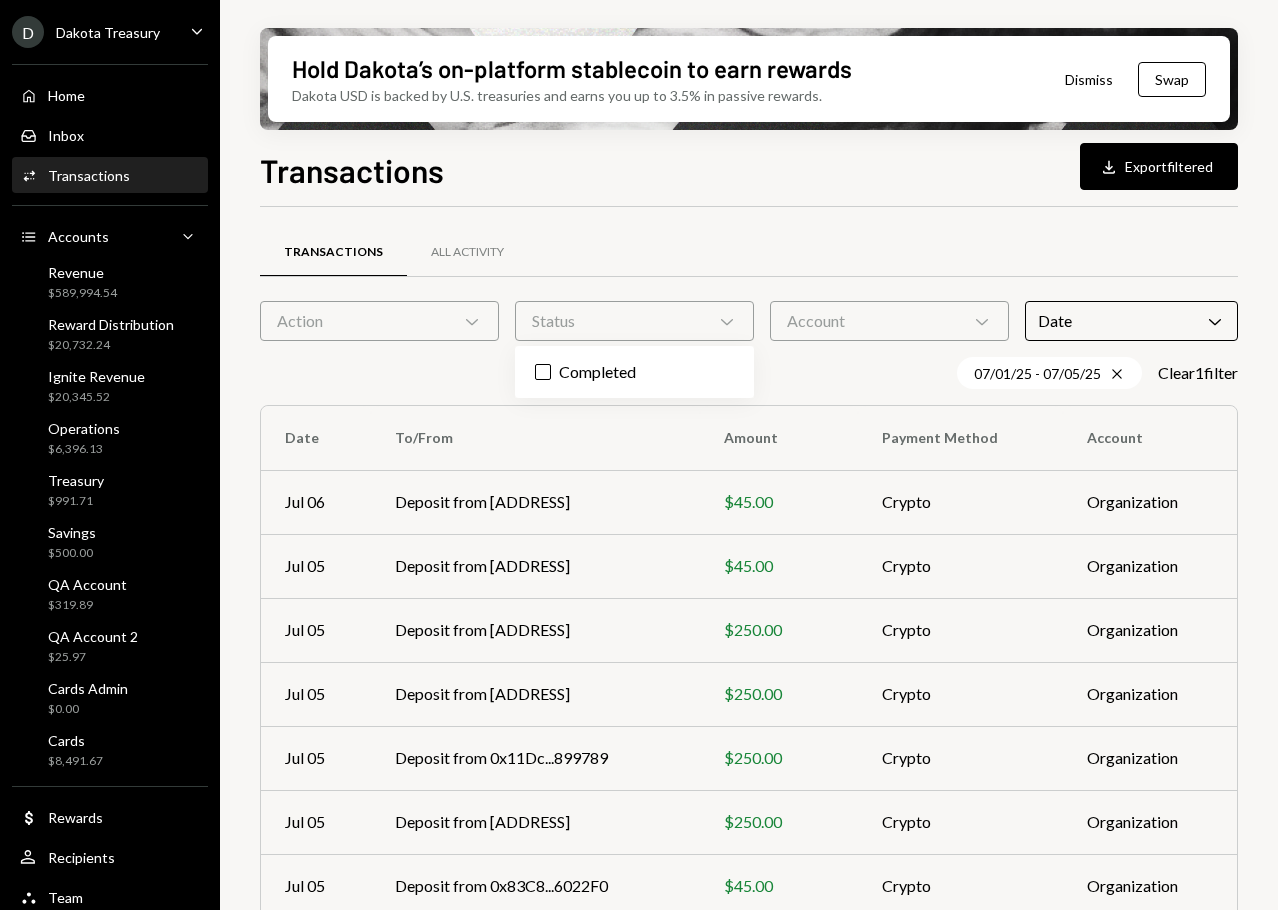 click on "Action Chevron Down" at bounding box center (379, 321) 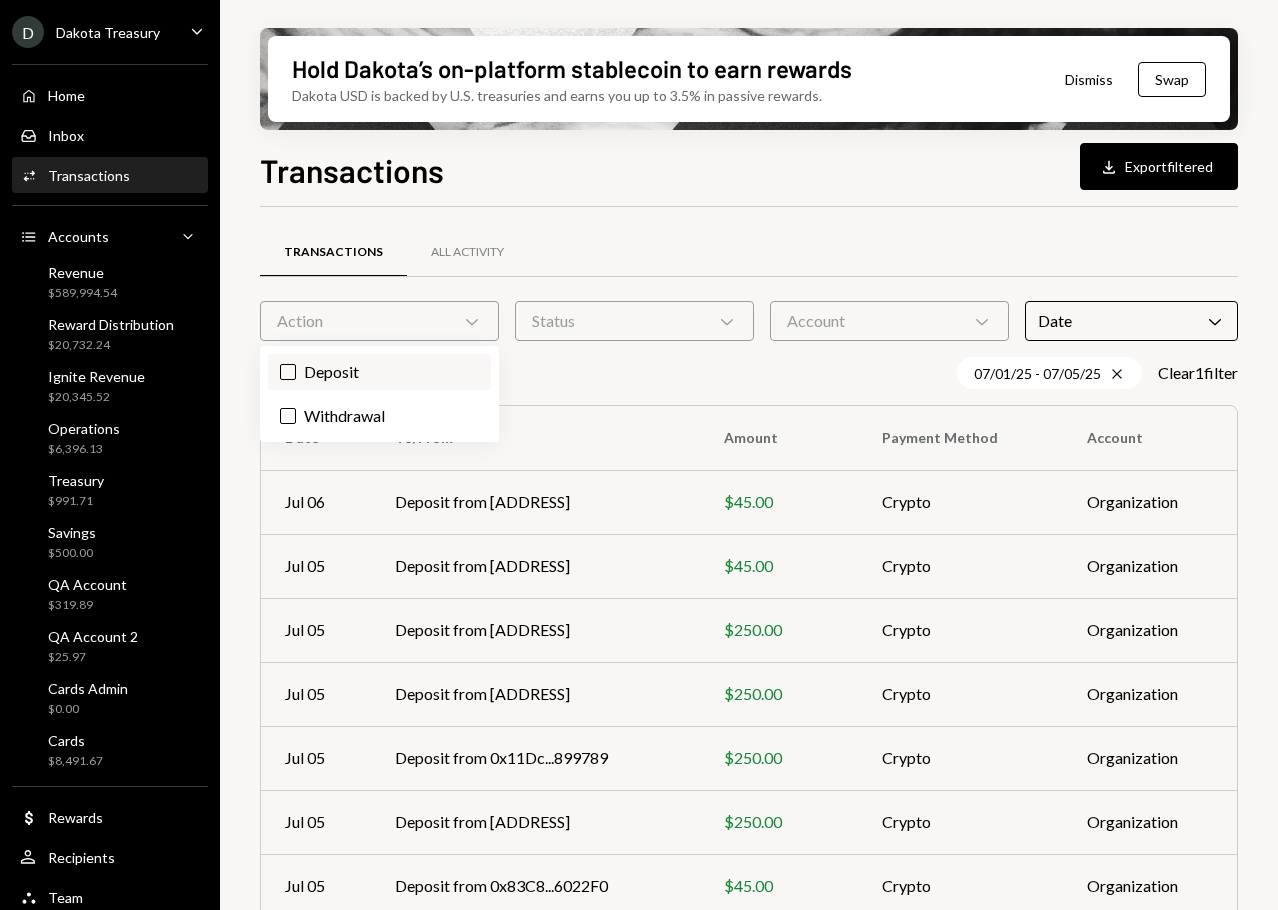 click on "Deposit" at bounding box center [379, 372] 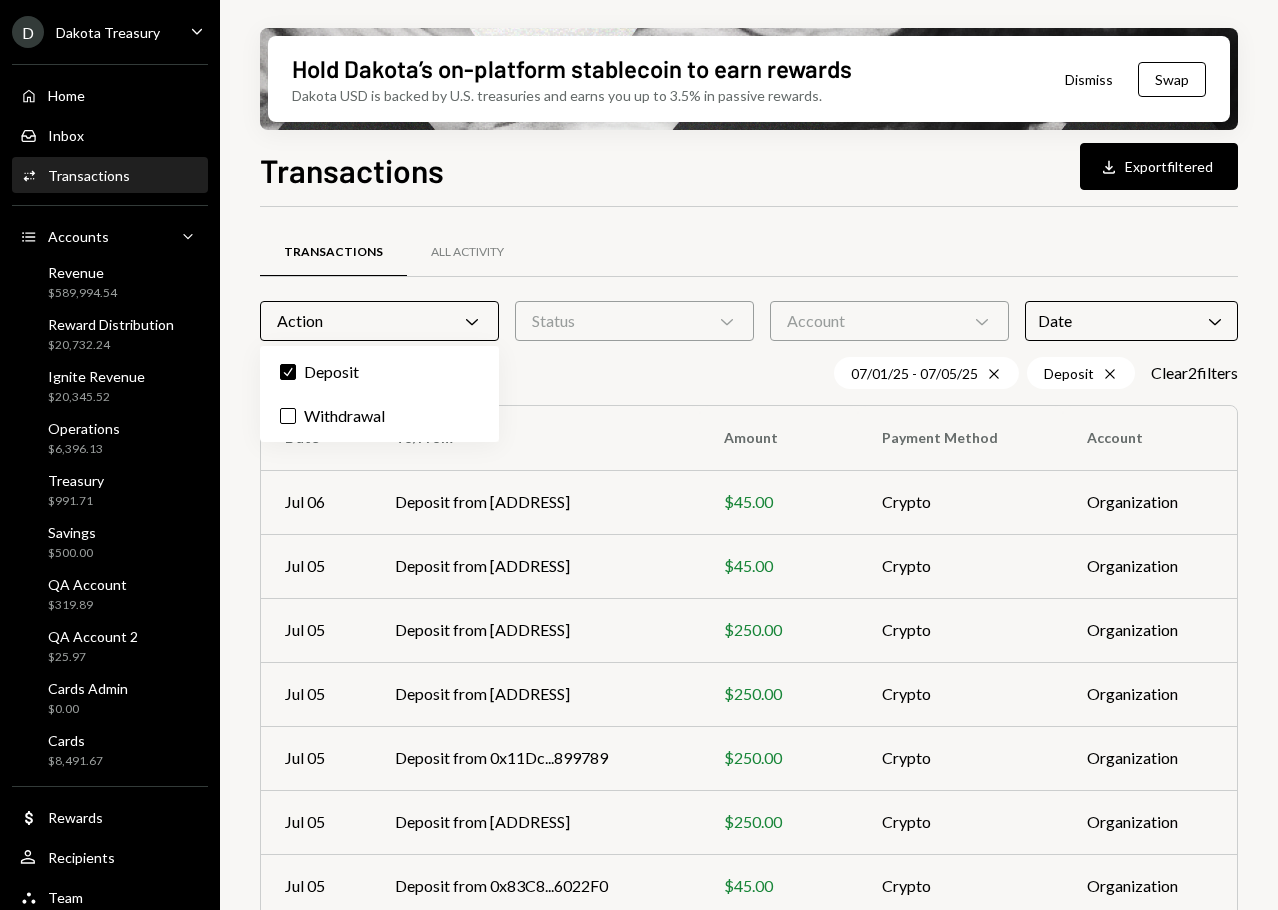 click on "Transactions All Activity" at bounding box center (749, 252) 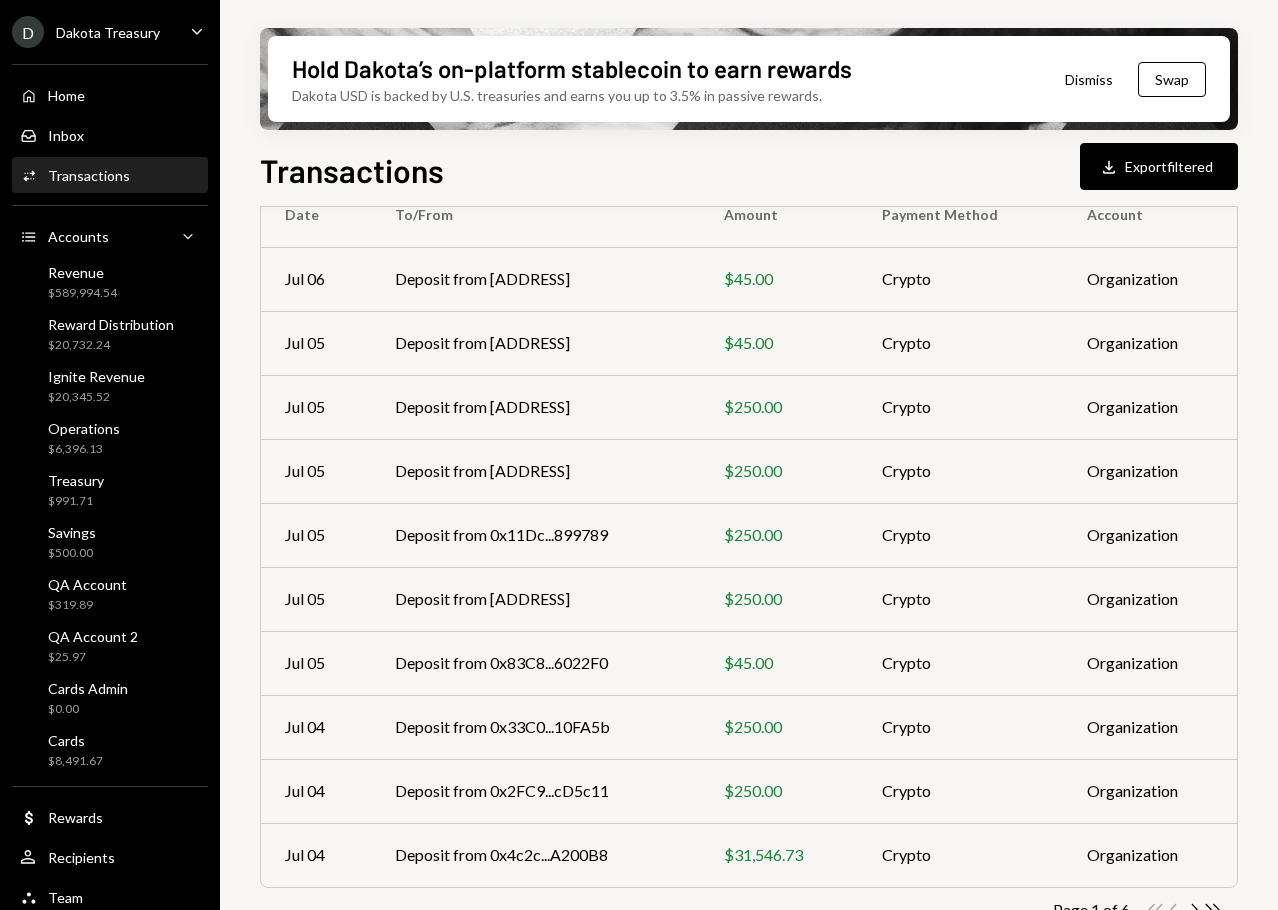 scroll, scrollTop: 261, scrollLeft: 0, axis: vertical 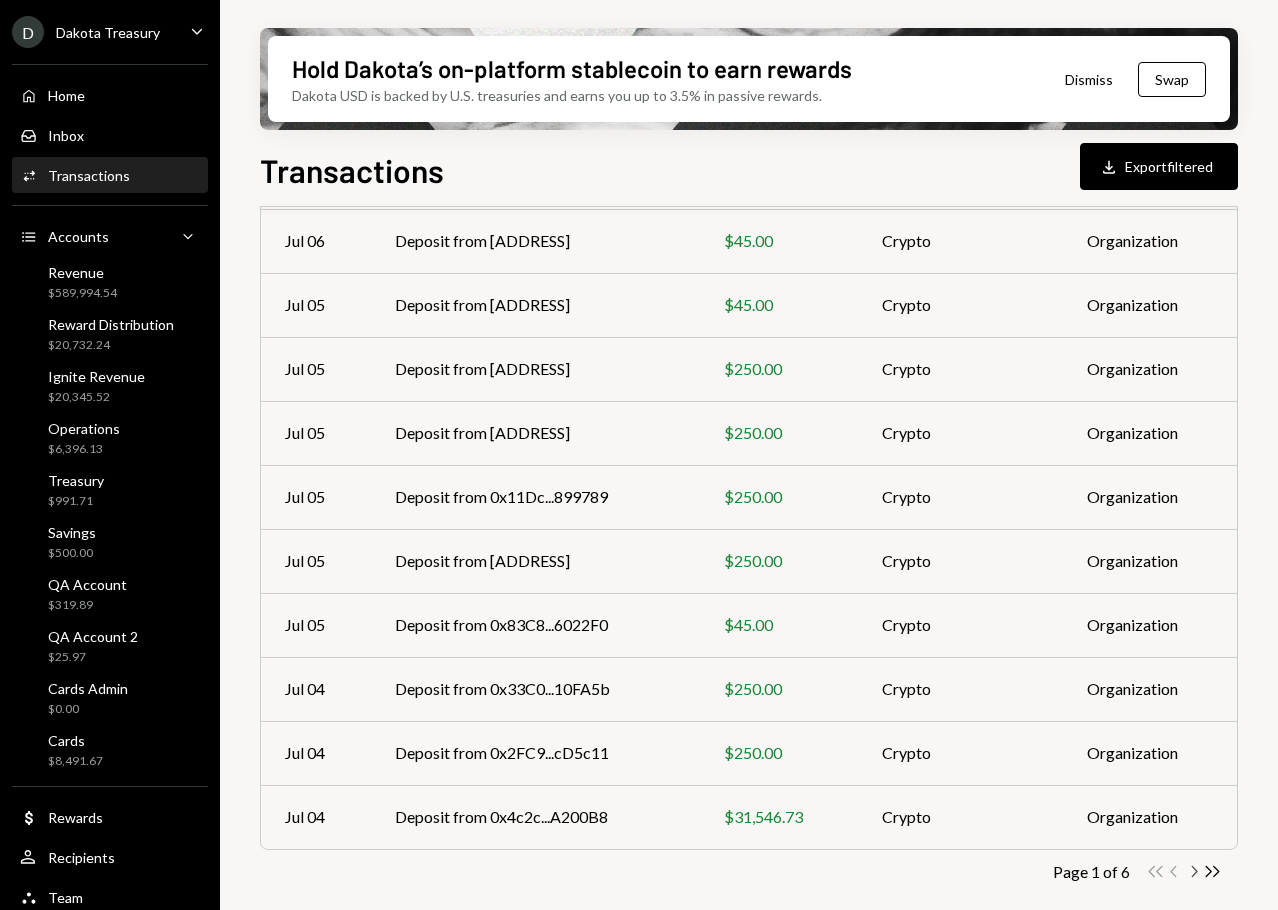 click on "Chevron Right" 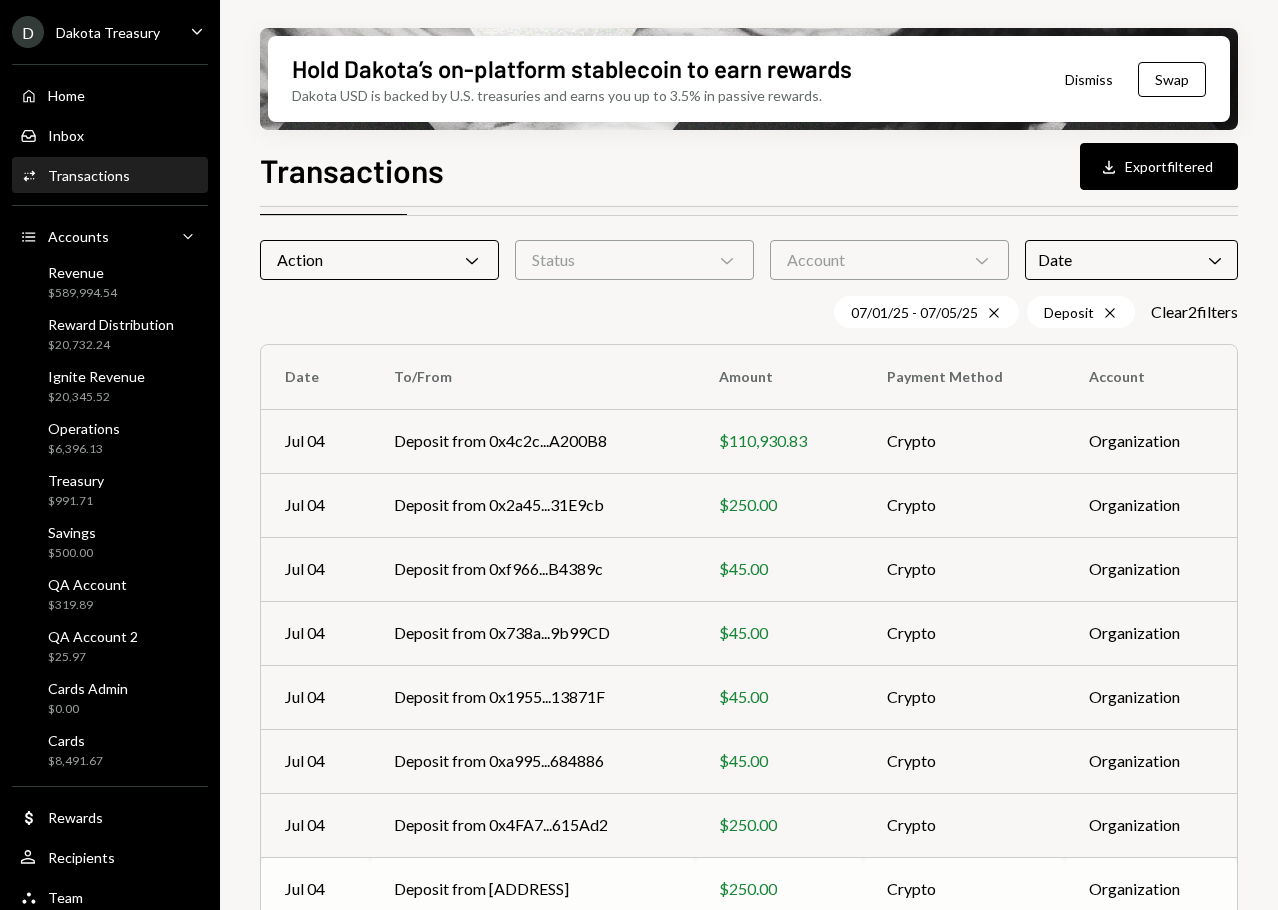 scroll, scrollTop: 261, scrollLeft: 0, axis: vertical 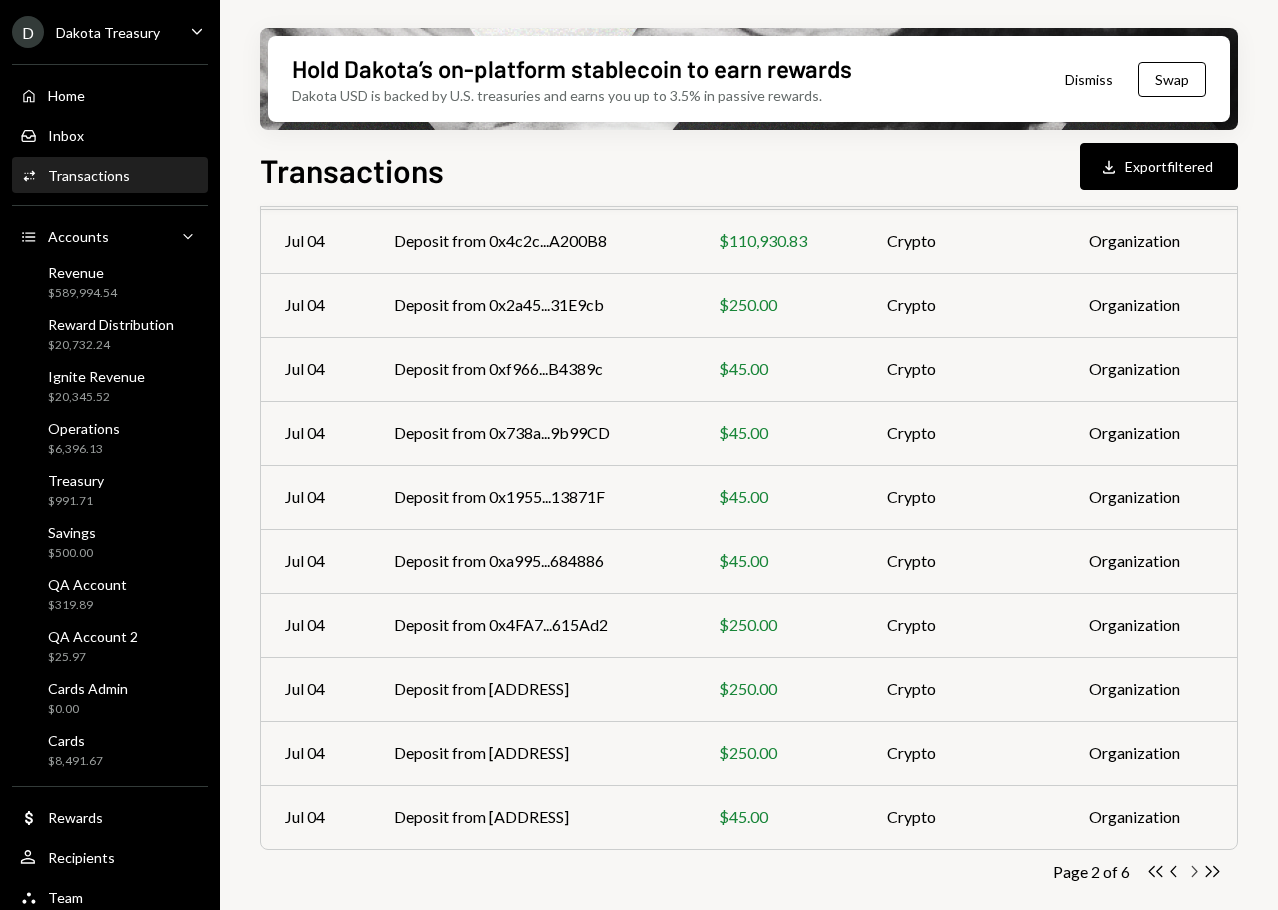 click on "Chevron Right" 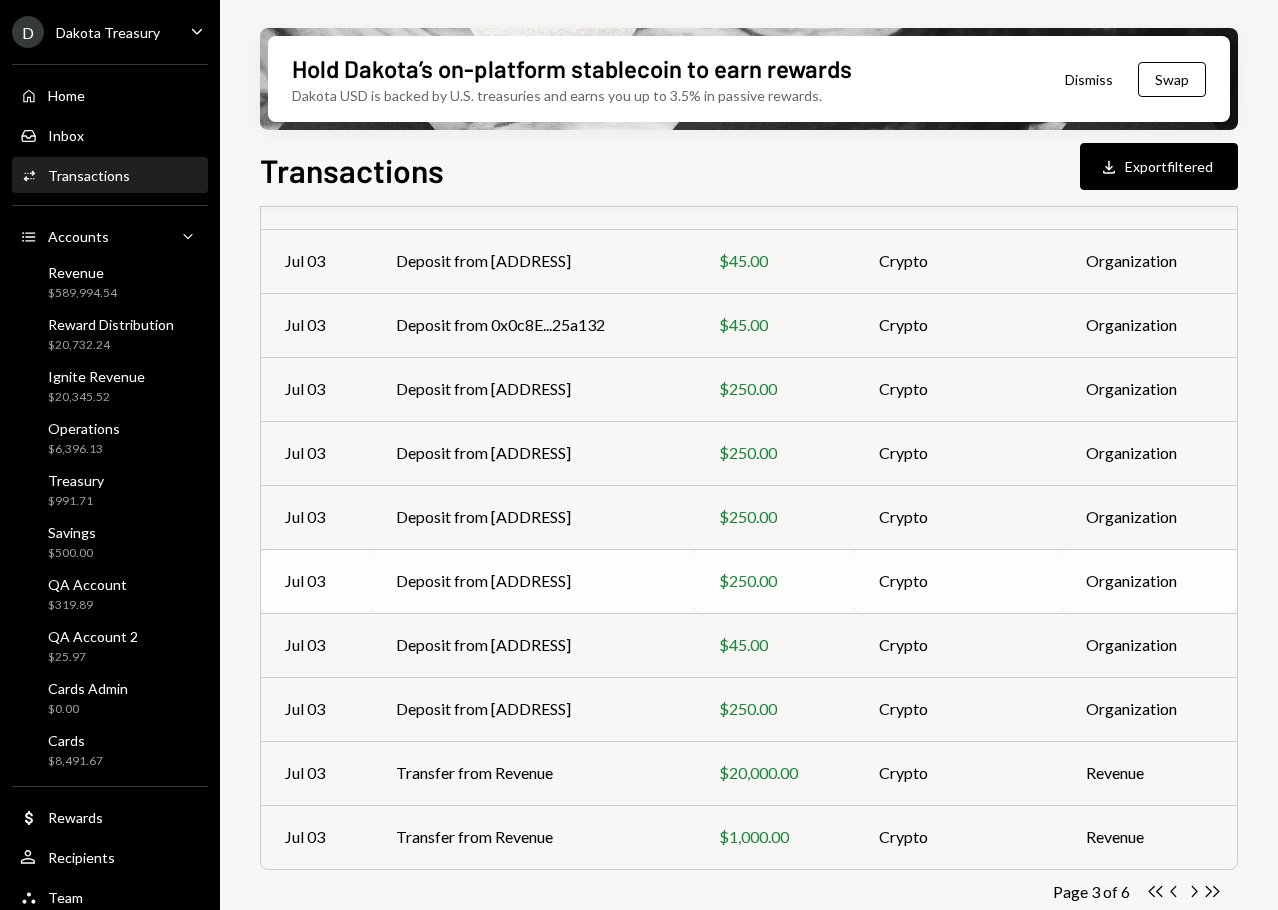 scroll, scrollTop: 261, scrollLeft: 0, axis: vertical 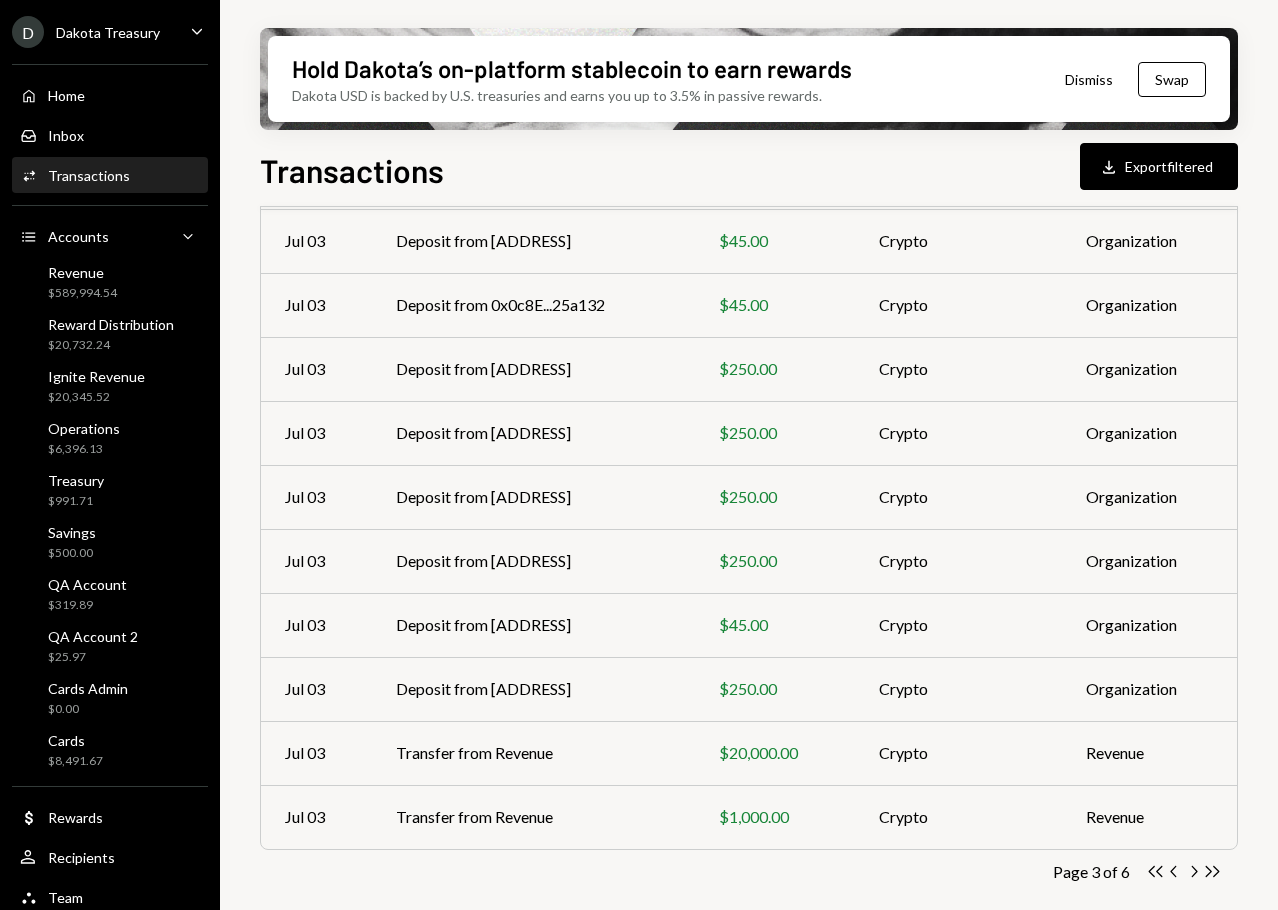drag, startPoint x: 739, startPoint y: 805, endPoint x: 611, endPoint y: 873, distance: 144.94136 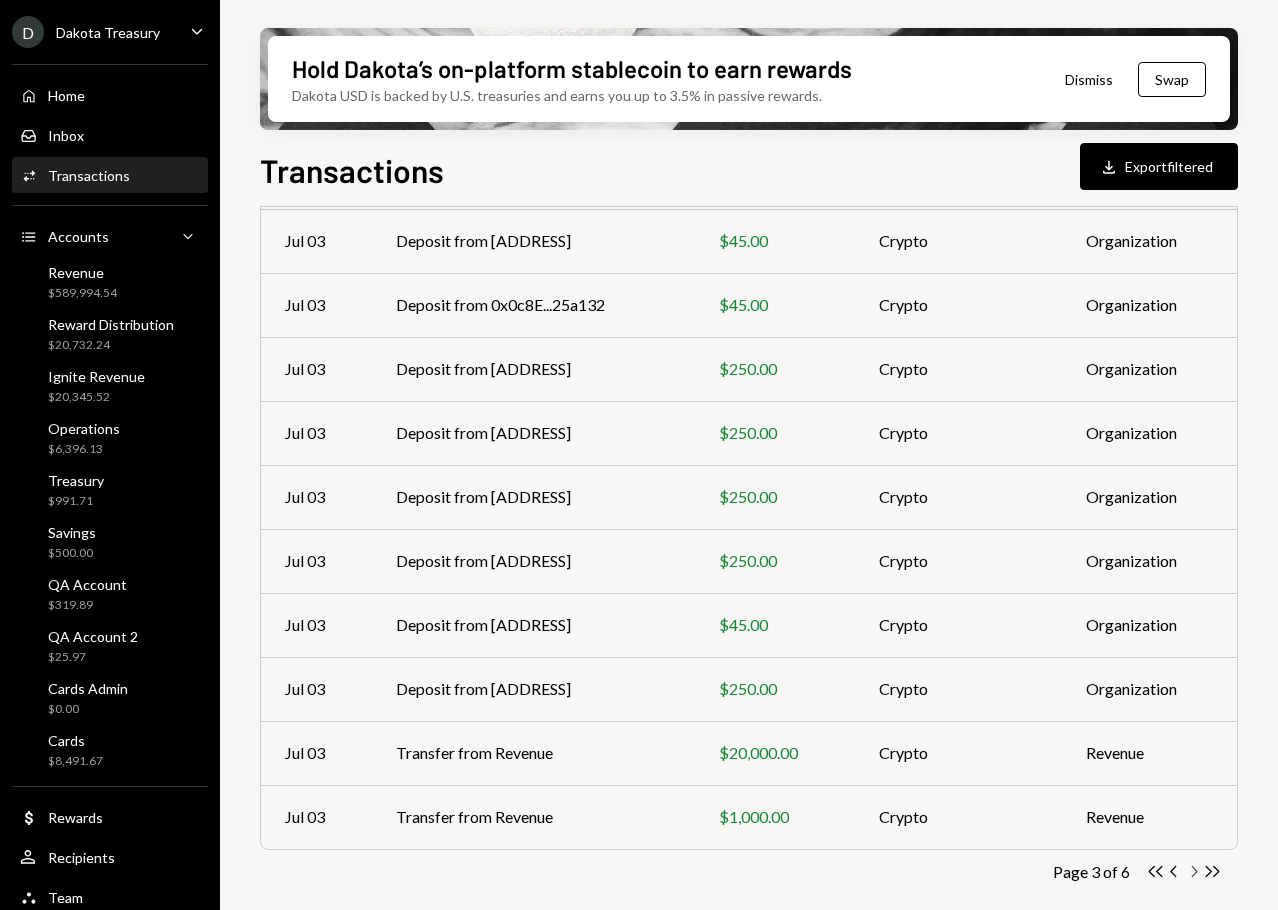 click on "Chevron Right" 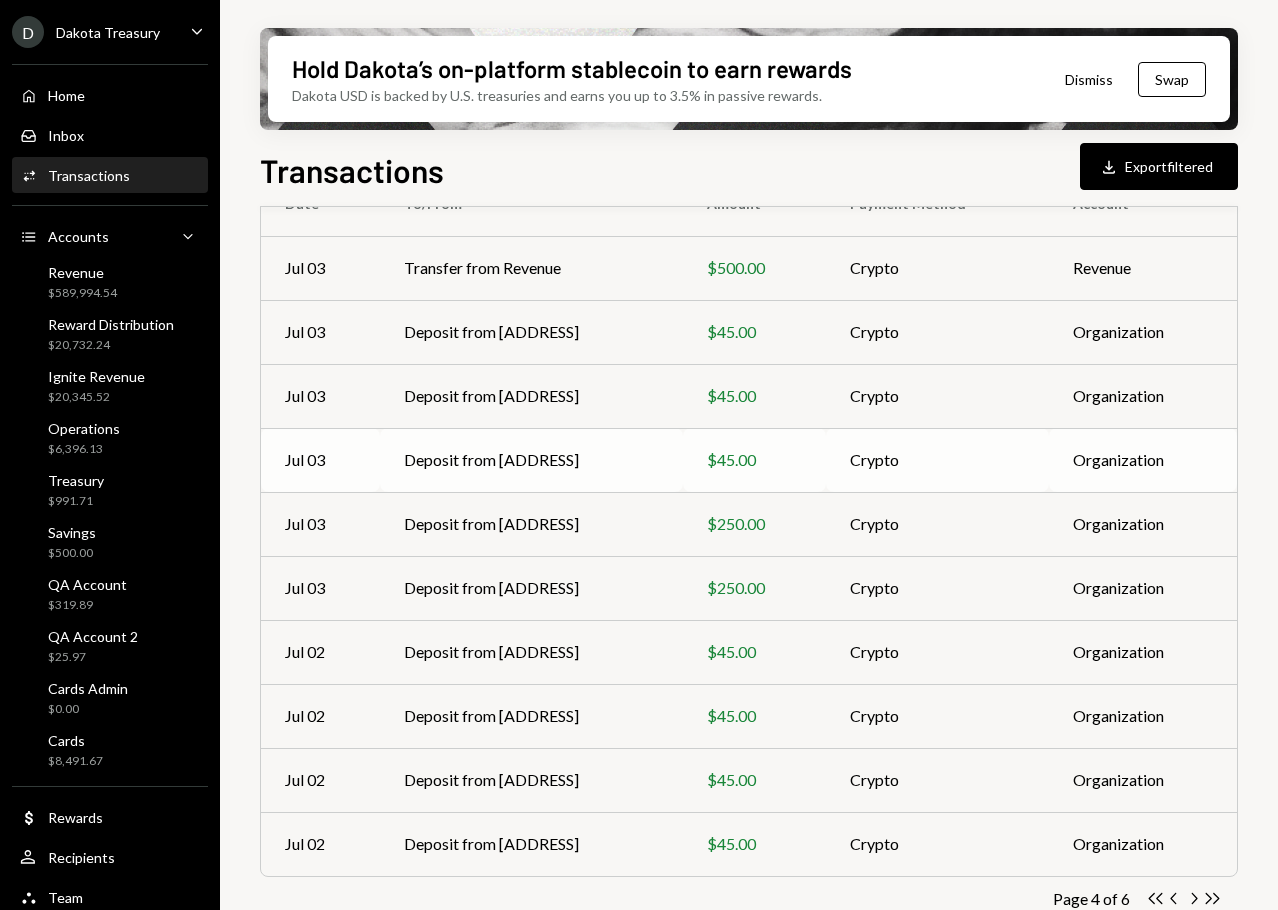 scroll, scrollTop: 261, scrollLeft: 0, axis: vertical 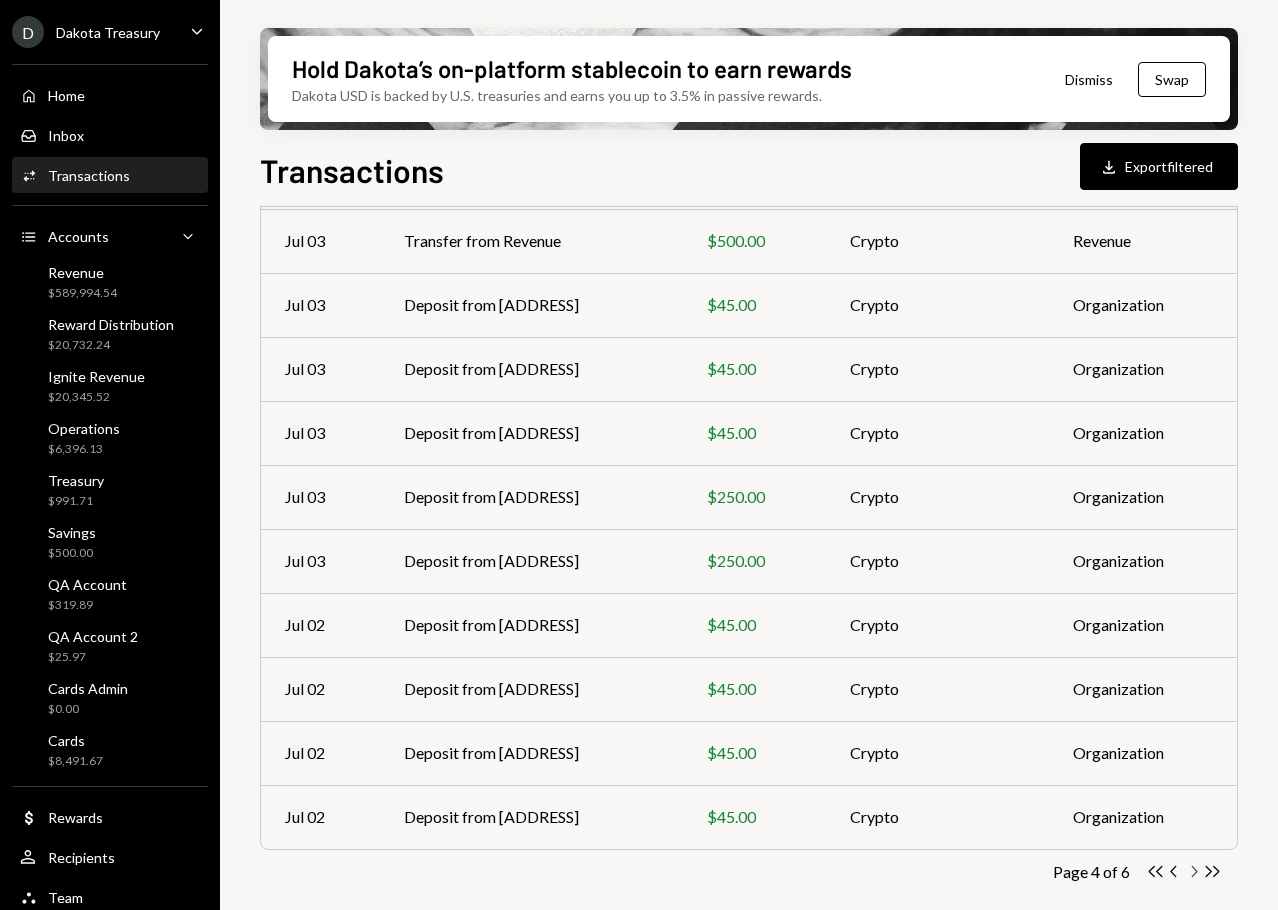 click on "Chevron Right" 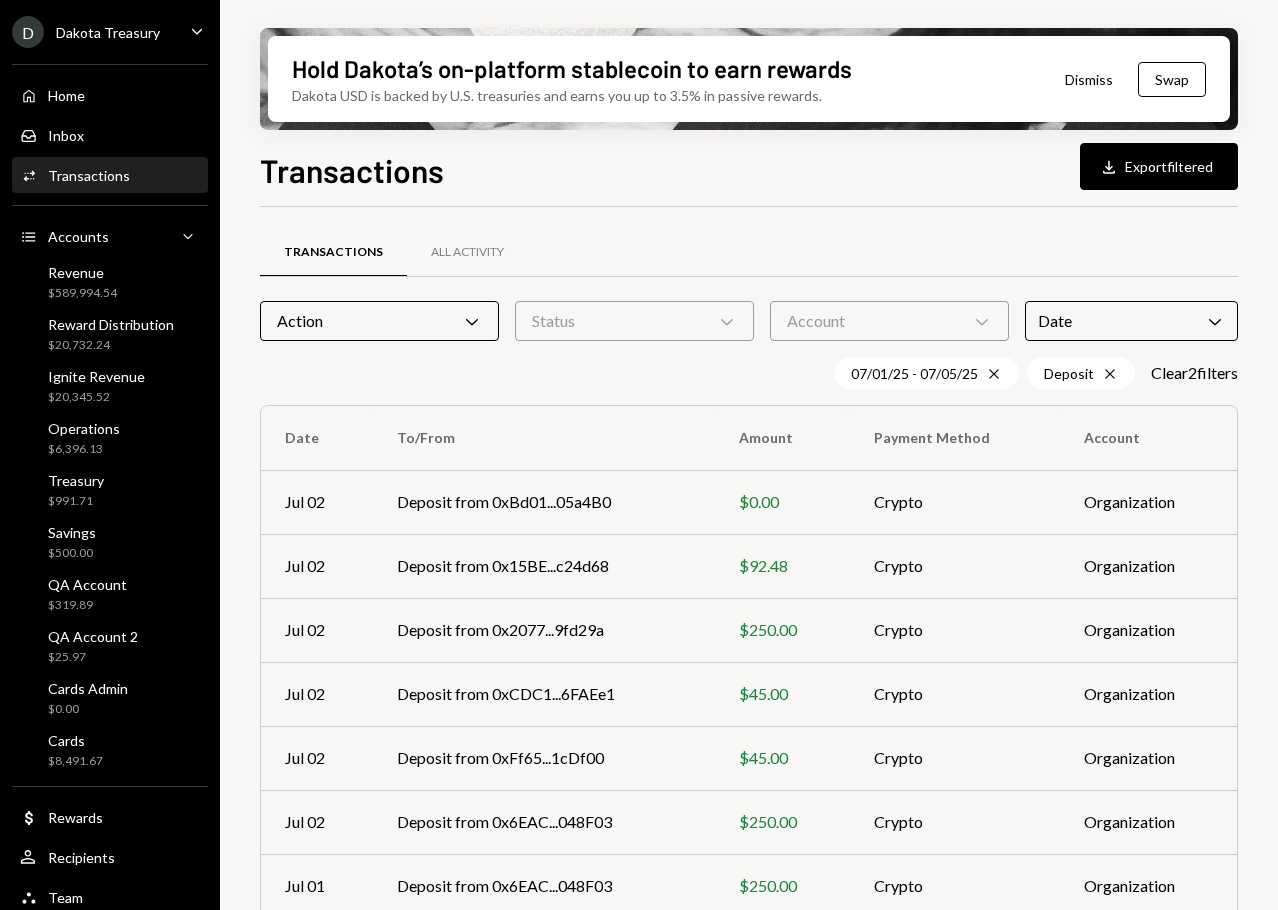 scroll, scrollTop: 261, scrollLeft: 0, axis: vertical 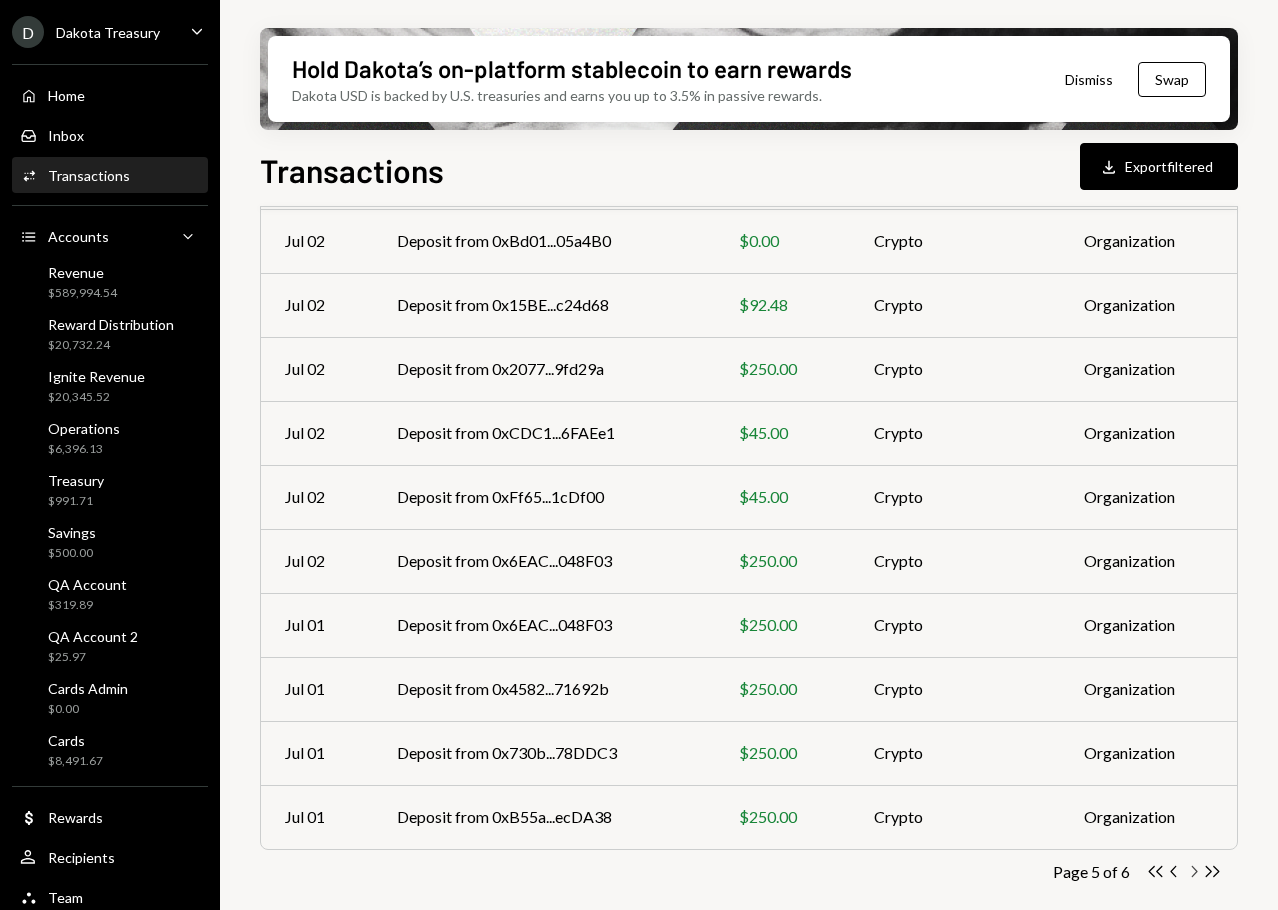 click on "Chevron Right" 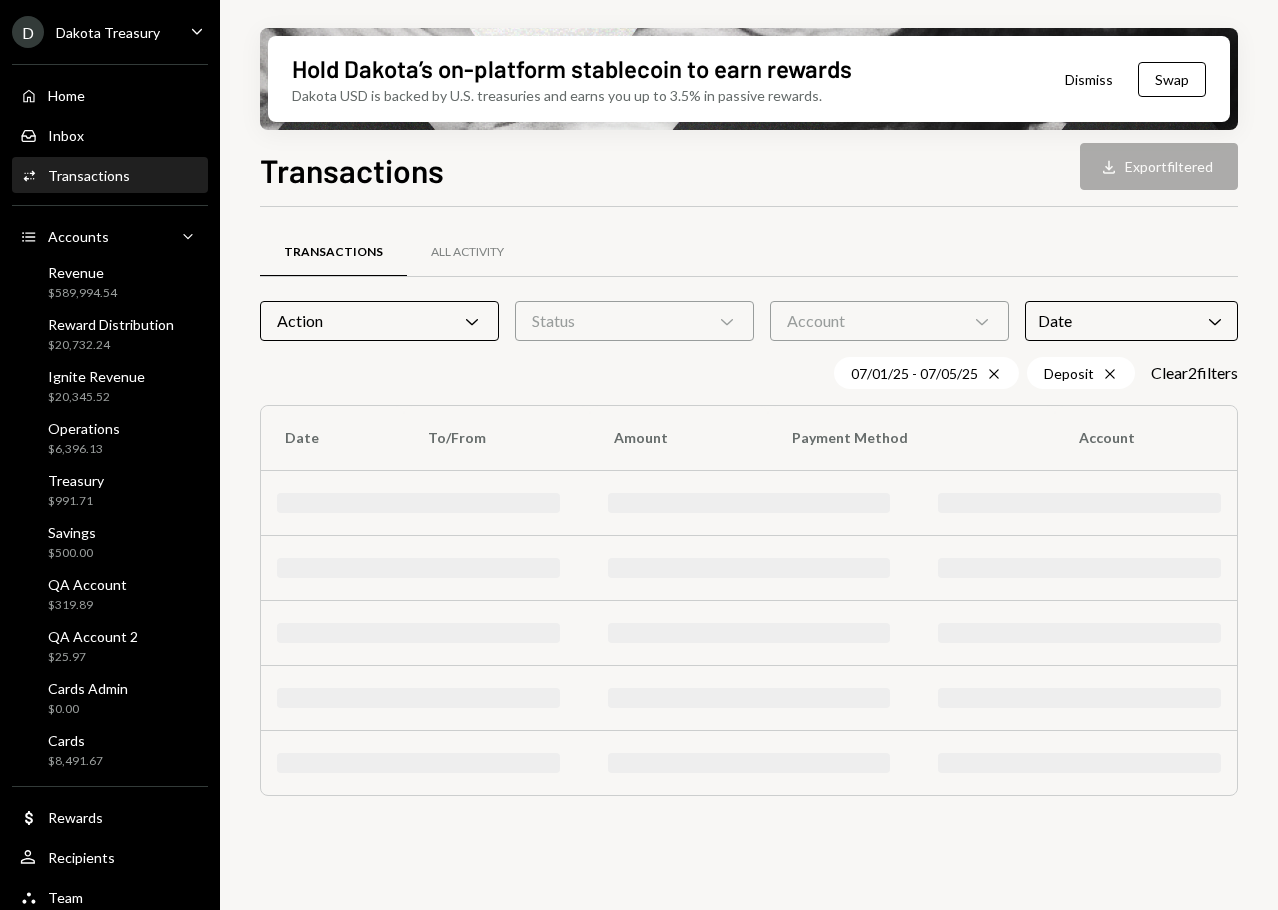 scroll, scrollTop: 0, scrollLeft: 0, axis: both 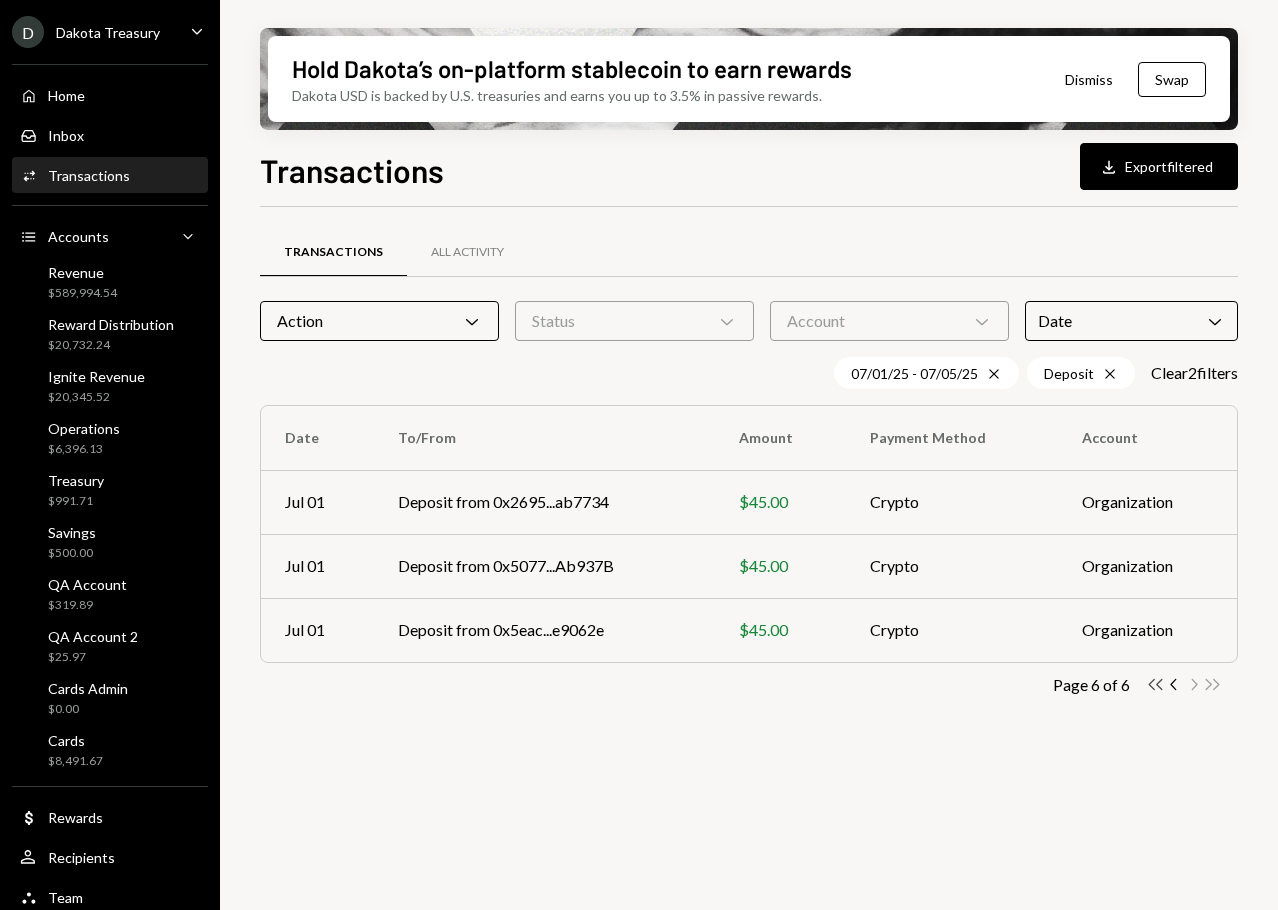 click on "Double Arrow Left" 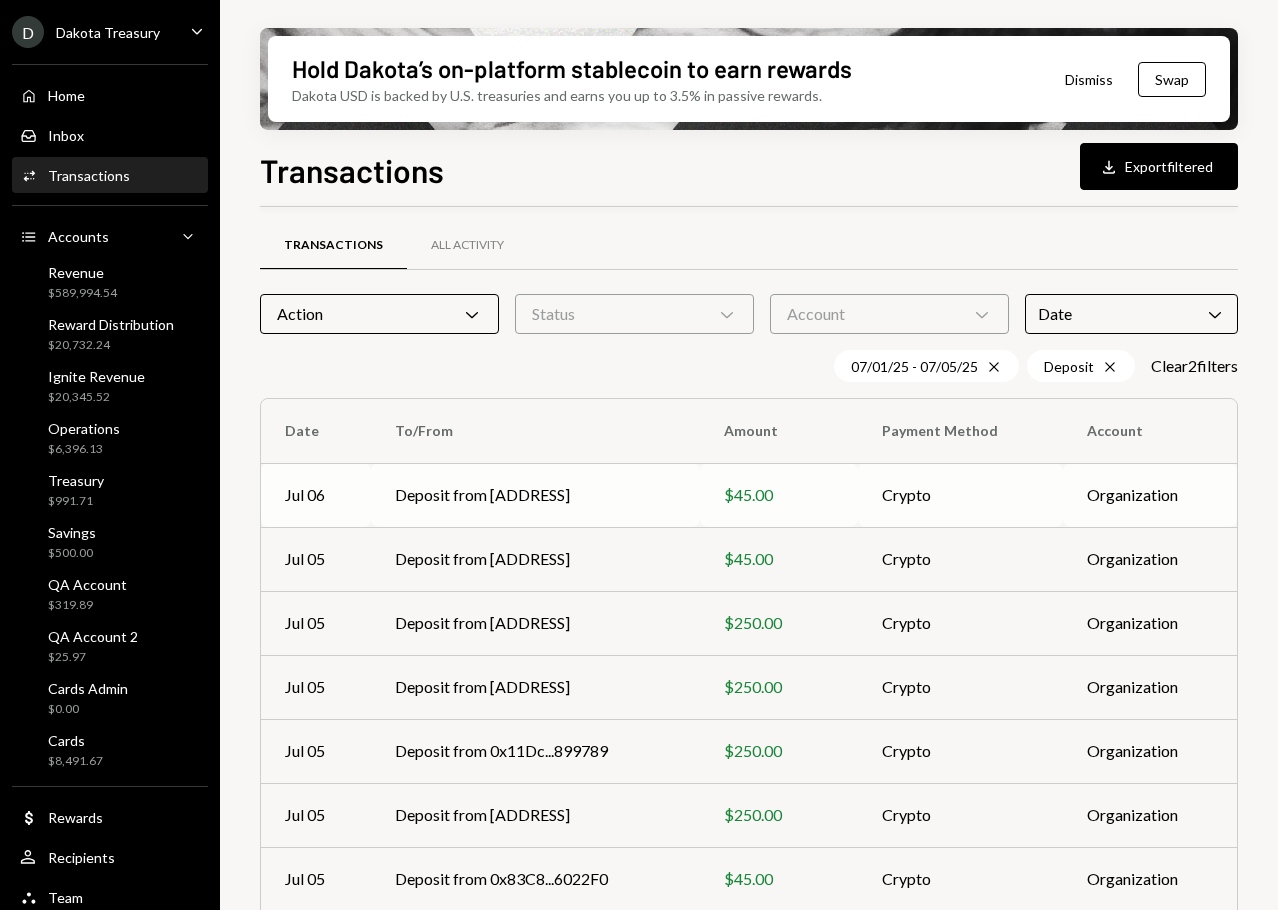 scroll, scrollTop: 0, scrollLeft: 0, axis: both 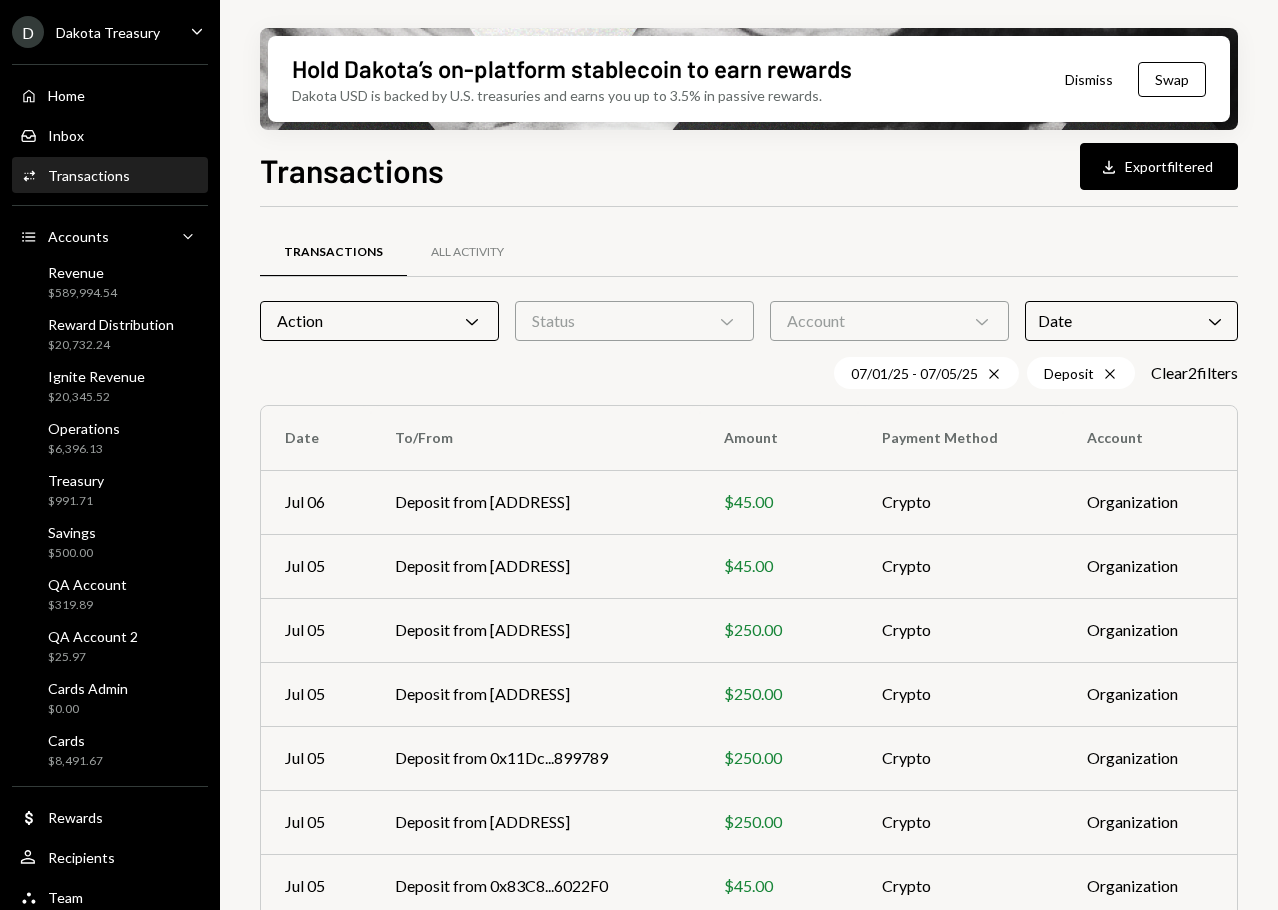click on "Action Chevron Down" at bounding box center [379, 321] 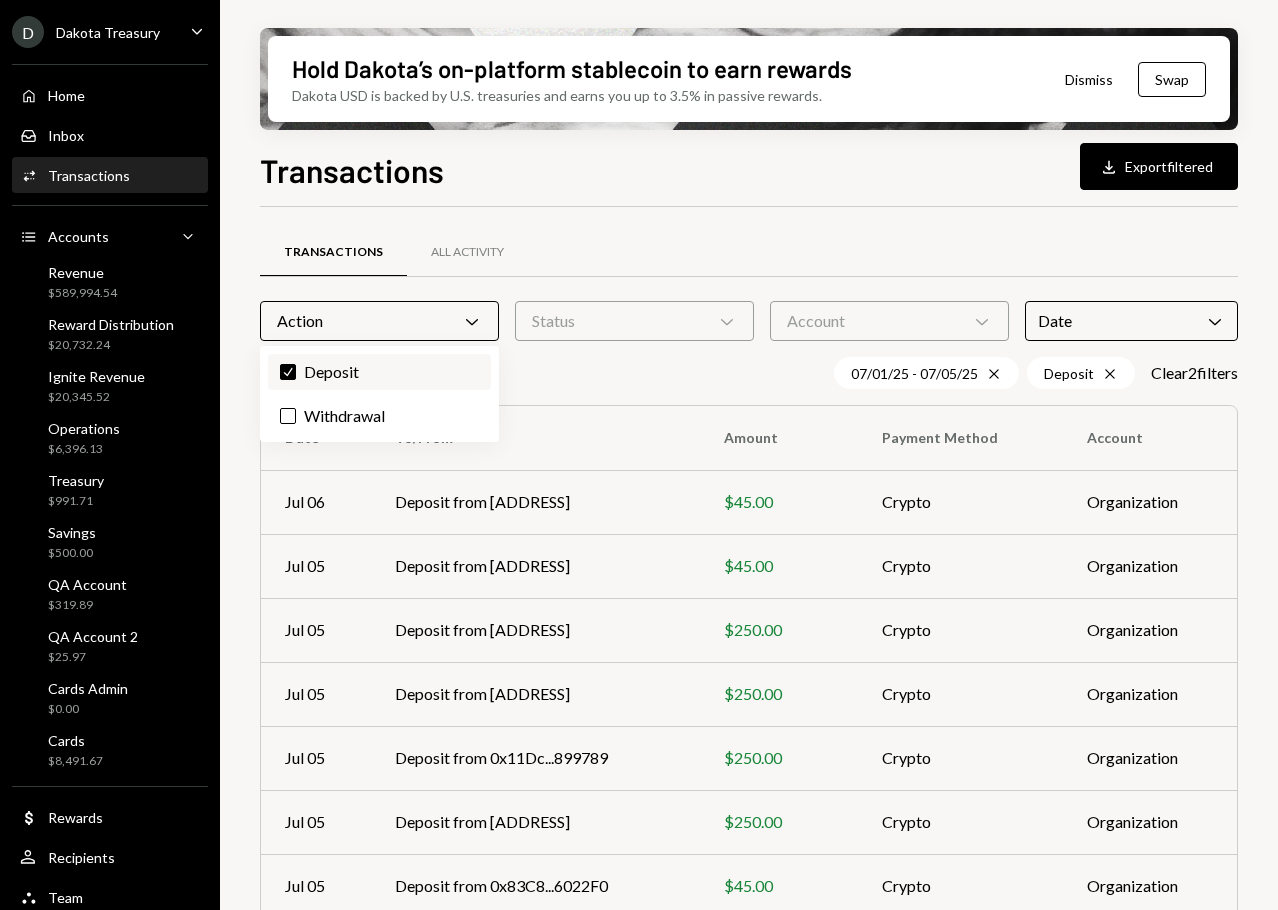 click on "Check Deposit" at bounding box center (379, 372) 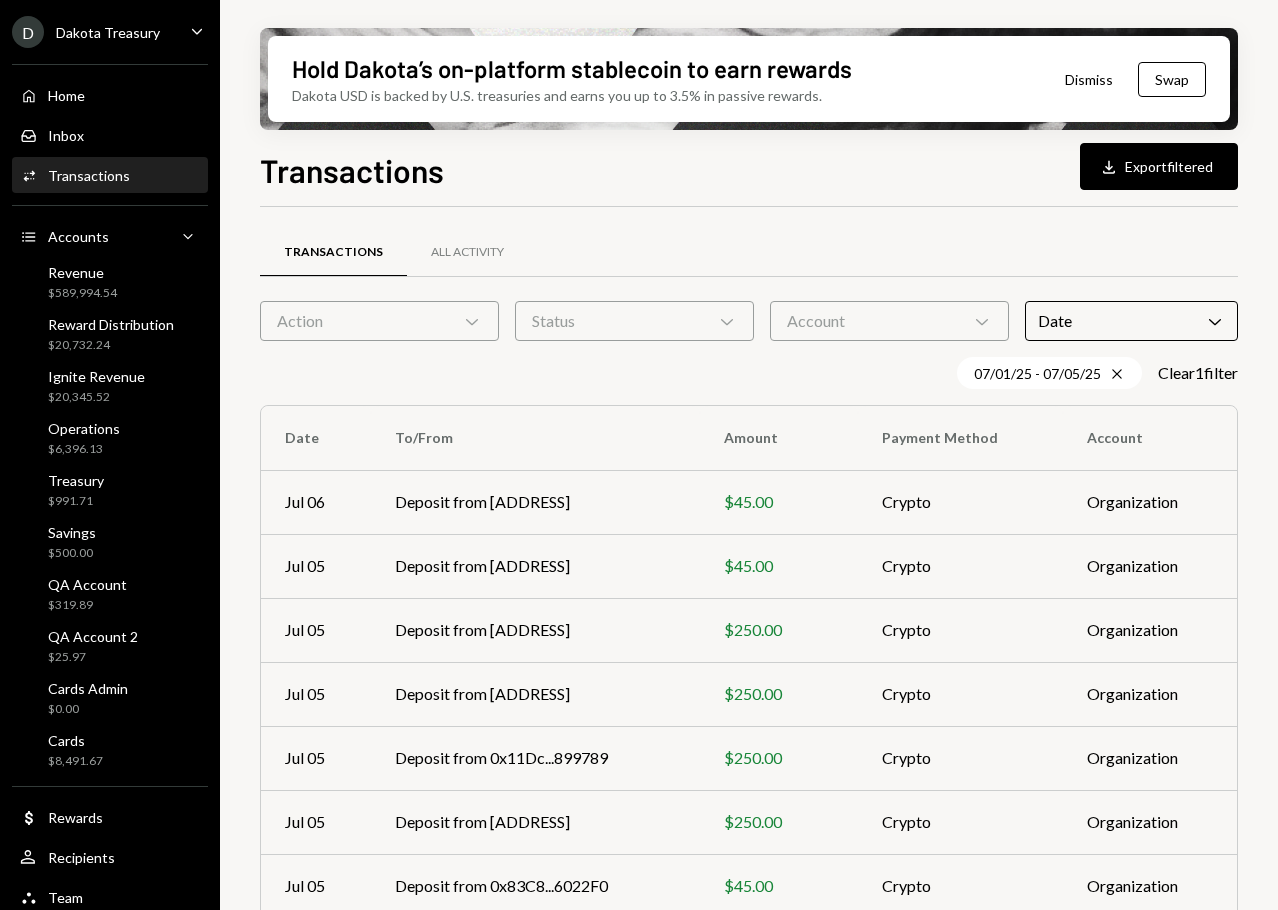 click on "Transactions All Activity Action Chevron Down Status Chevron Down Account Chevron Down Date Chevron Down 07/01/25 - 07/05/25 Cross Clear  1  filter Date To/From Amount Payment Method Account Jul 06 Deposit from [ADDRESS] $45.00 Crypto Organization Jul 05 Deposit from [ADDRESS] $45.00 Crypto Organization Jul 05 Deposit from [ADDRESS] $250.00 Crypto Organization Jul 05 Deposit from [ADDRESS] $250.00 Crypto Organization Jul 05 Deposit from [ADDRESS] $250.00 Crypto Organization Jul 05 Deposit from [ADDRESS] $250.00 Crypto Organization Jul 05 Deposit from [ADDRESS] $45.00 Crypto Organization Jul 04 Deposit from [ADDRESS] $250.00 Crypto Organization Jul 04 Deposit from [ADDRESS] $250.00 Crypto Organization Jul 04 Deposit from [ADDRESS] $31,546.73 Crypto Organization Page 1 of 6 Double Arrow Left Chevron Left Chevron Right Double Arrow Right" at bounding box center (749, 716) 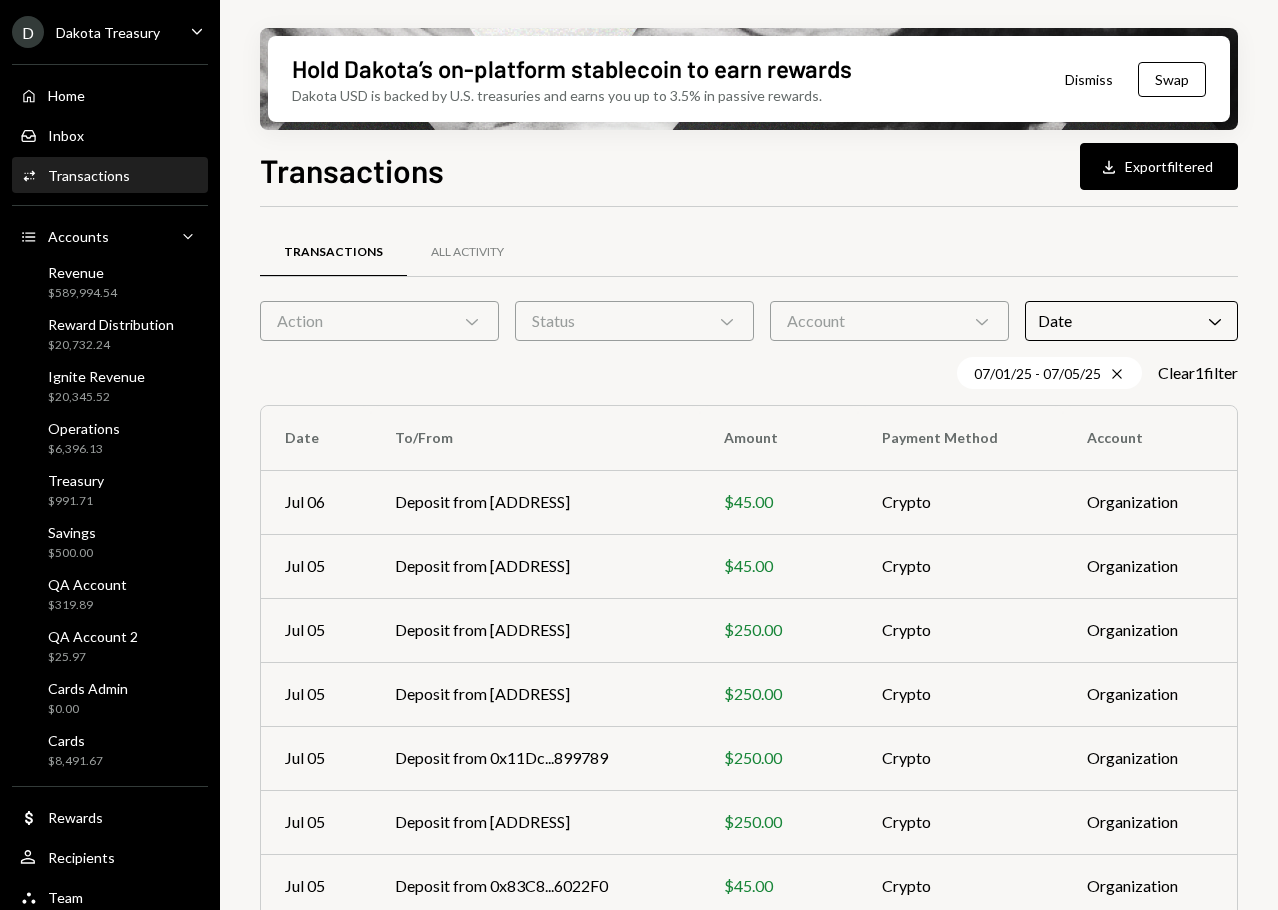 click on "Action Chevron Down Status Chevron Down Account Chevron Down Date Chevron Down" at bounding box center [749, 321] 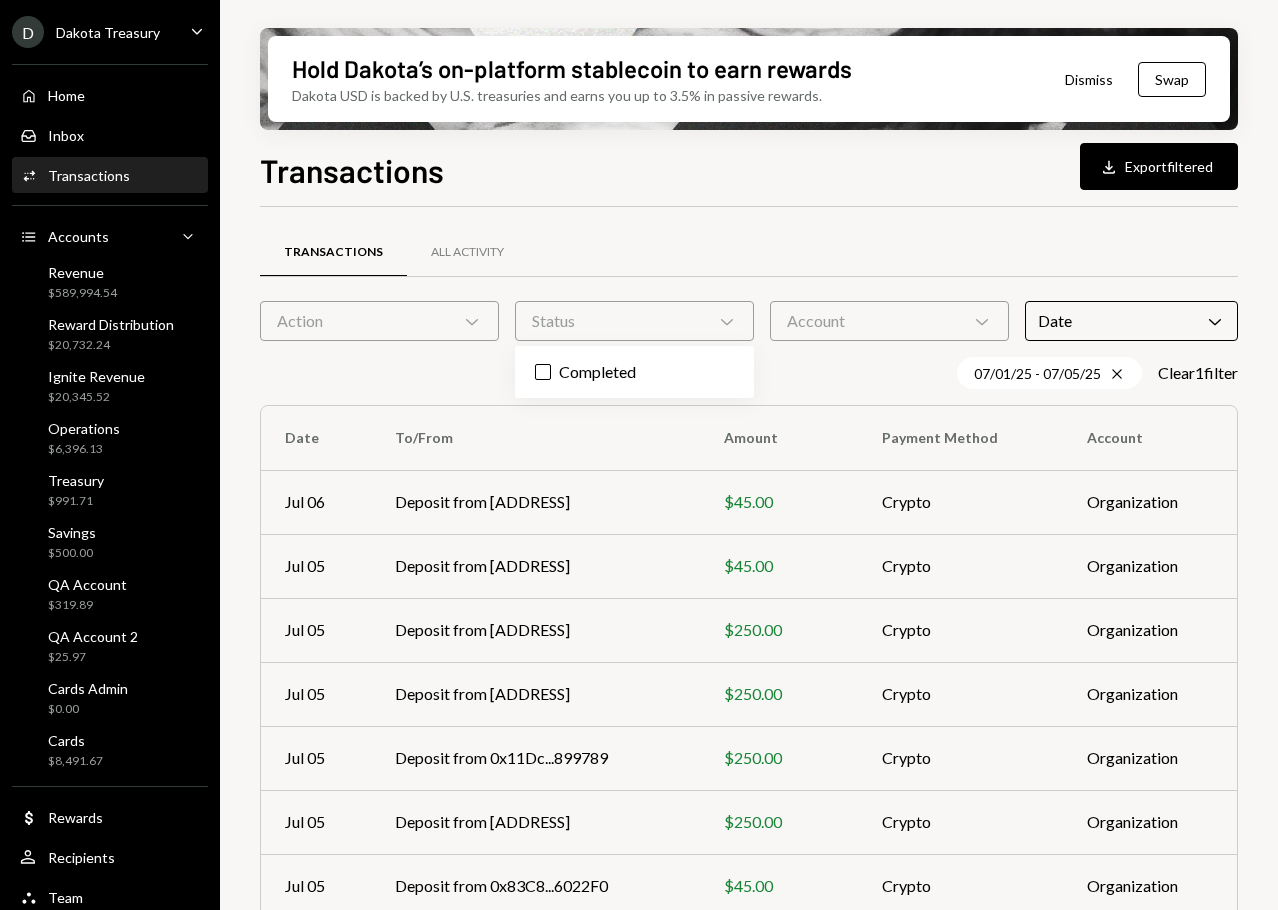 click on "Account Chevron Down" at bounding box center [889, 321] 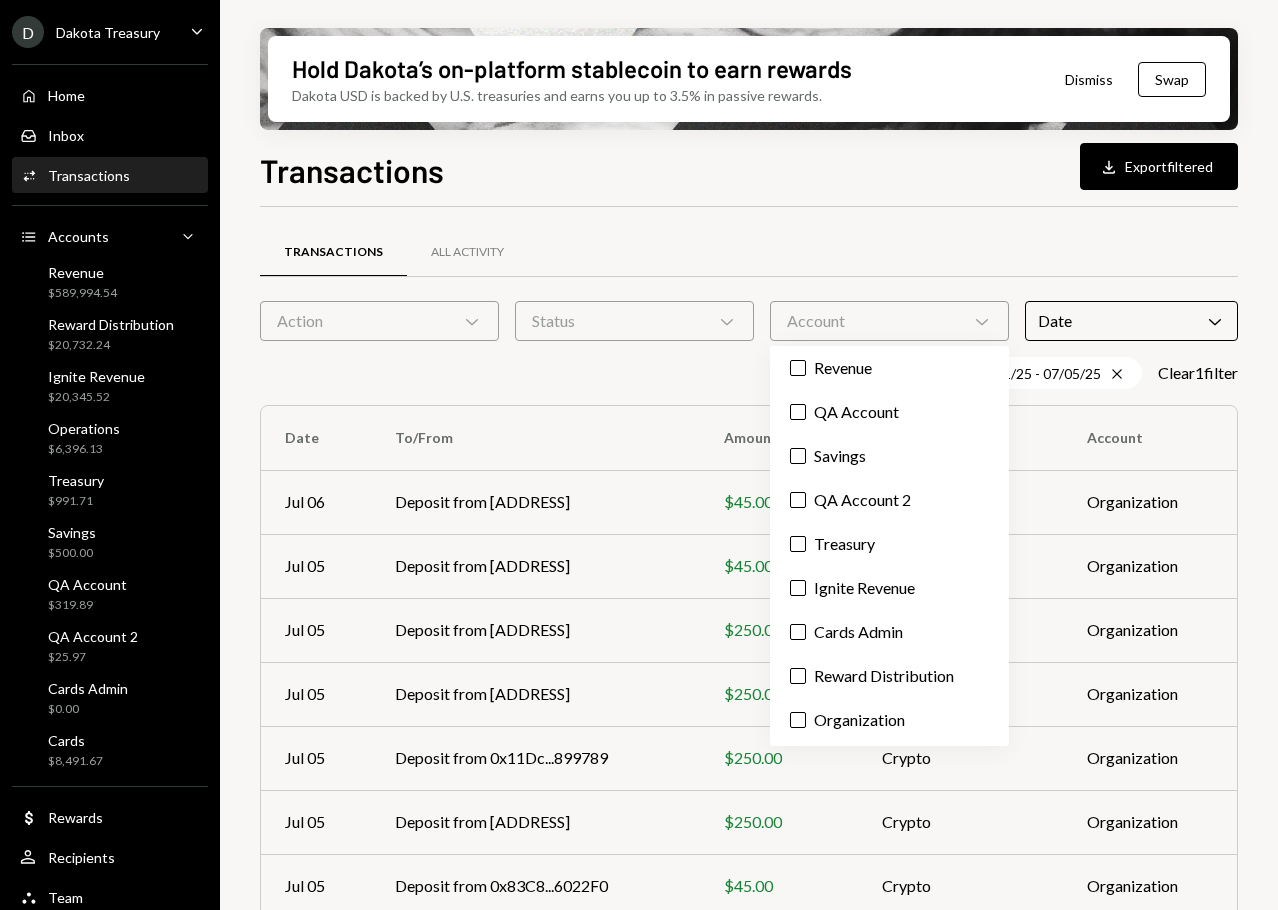 scroll, scrollTop: 0, scrollLeft: 0, axis: both 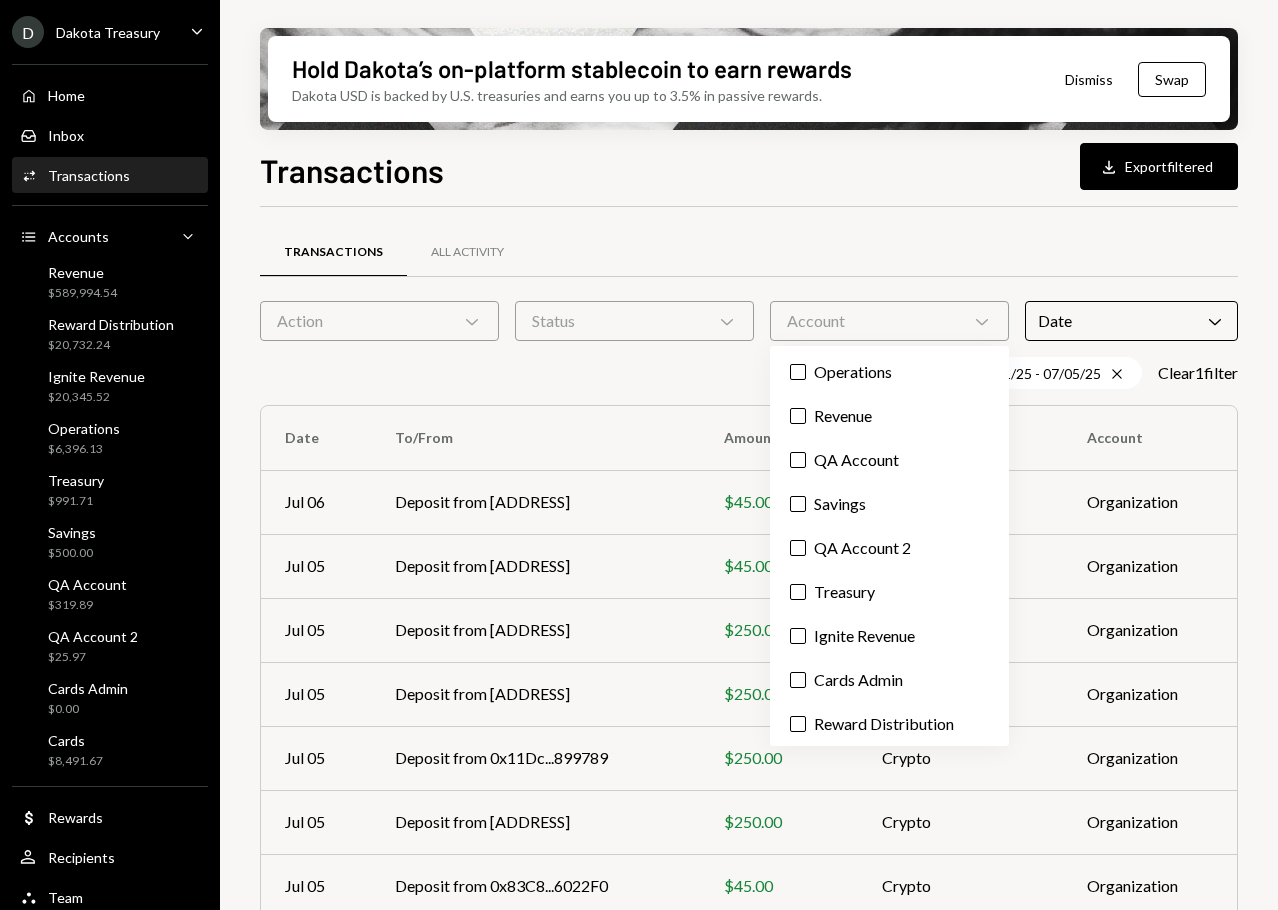click on "07/01/25 - 07/05/25 Cross Clear  1  filter" at bounding box center [749, 373] 